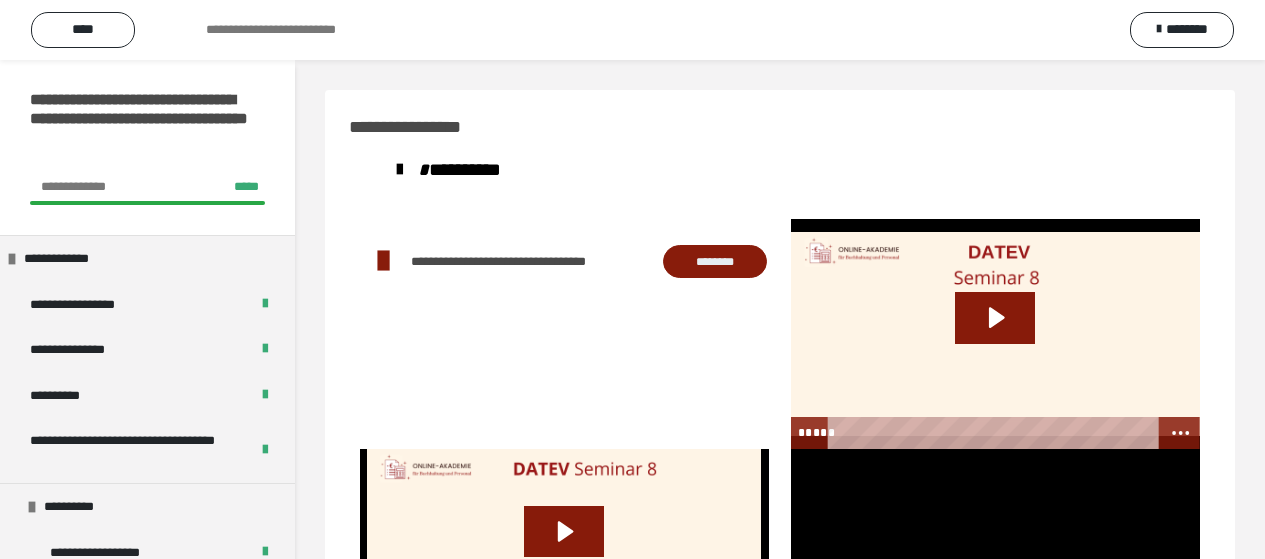 scroll, scrollTop: 140, scrollLeft: 0, axis: vertical 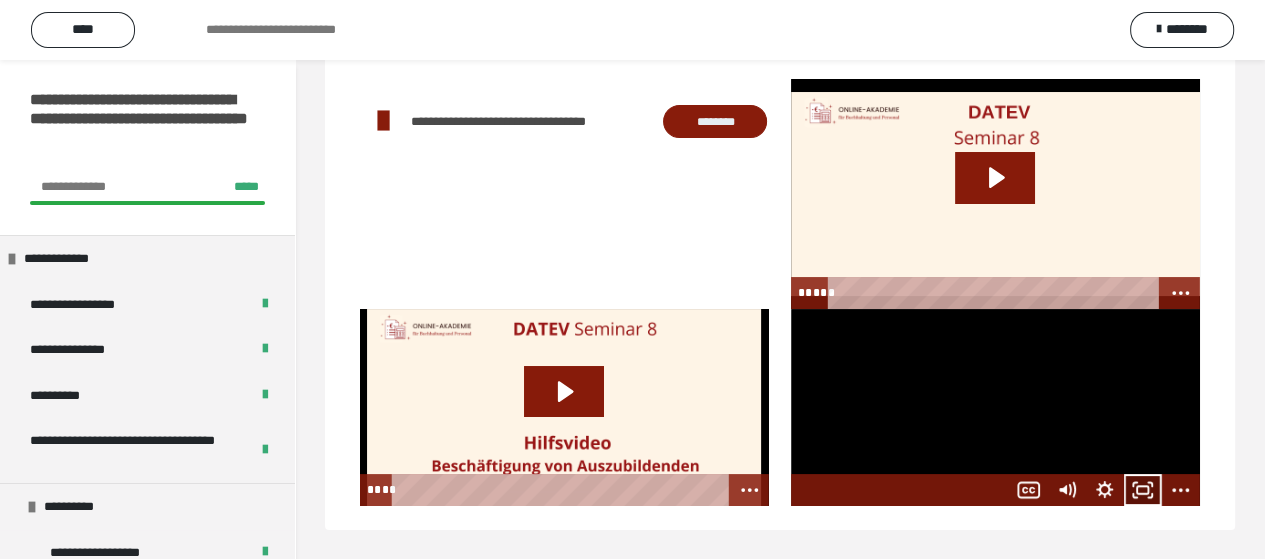 click 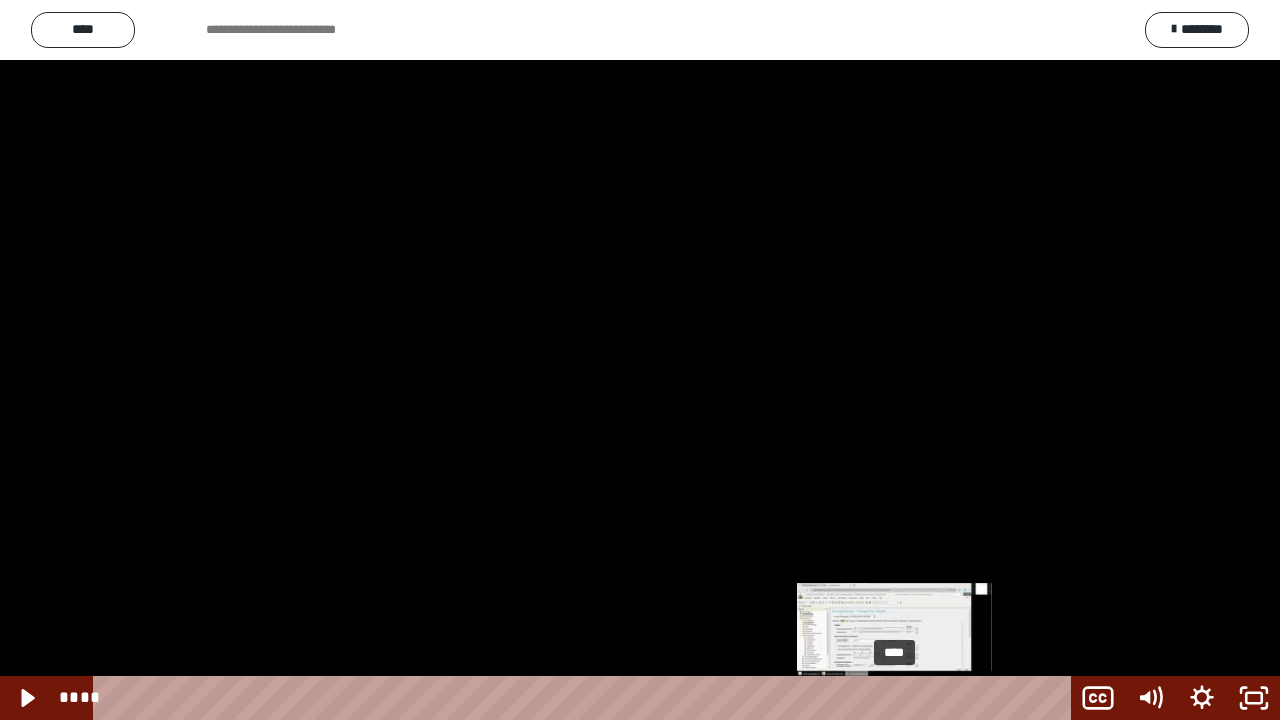 click on "****" at bounding box center [586, 698] 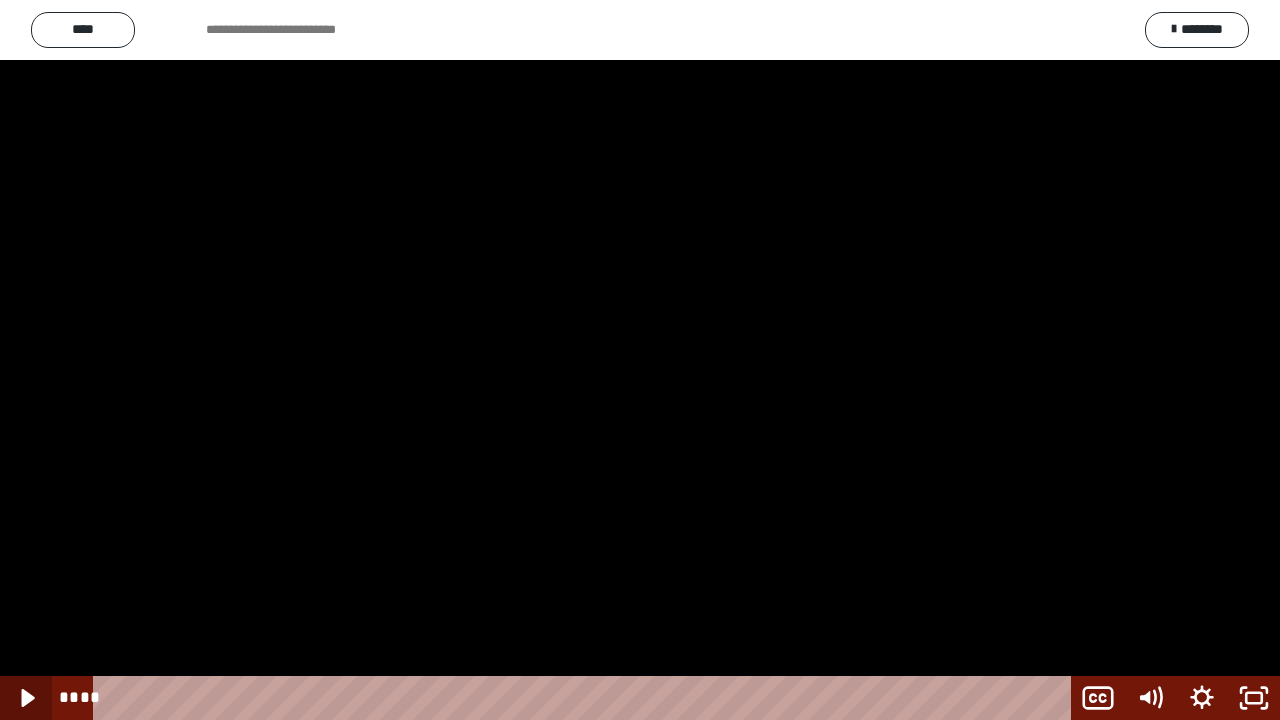 click 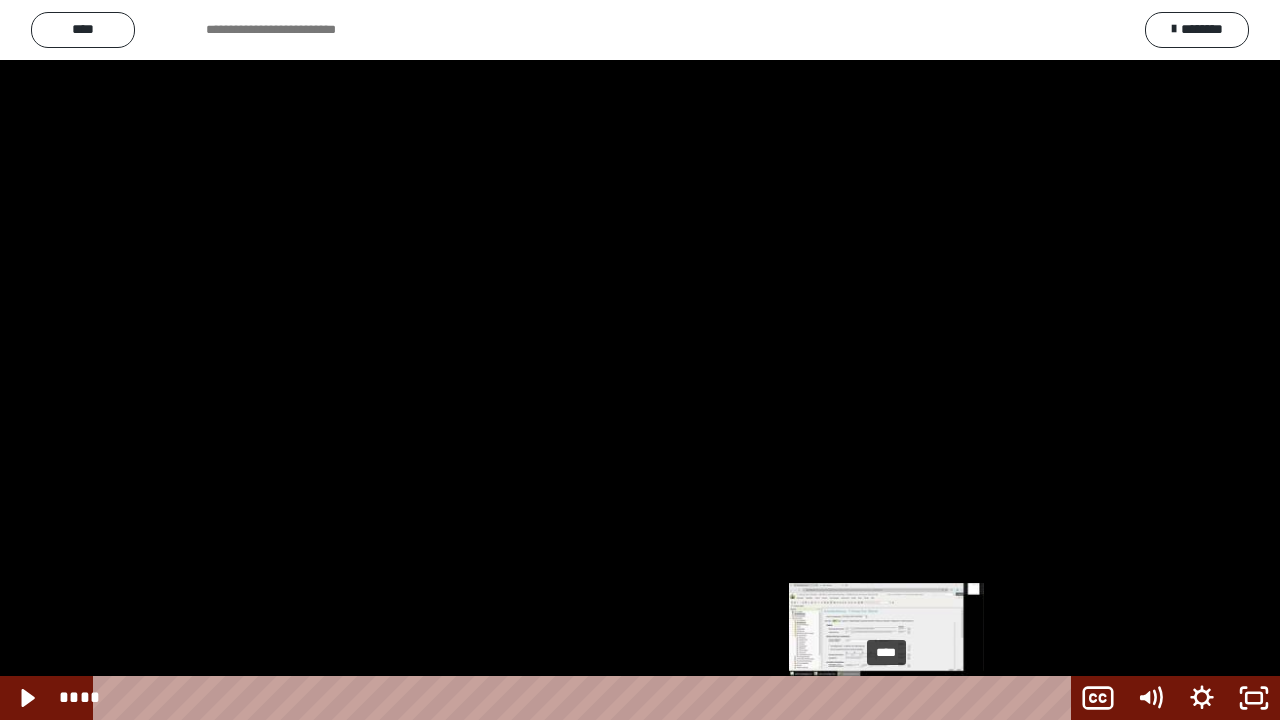 drag, startPoint x: 1054, startPoint y: 699, endPoint x: 888, endPoint y: 700, distance: 166.003 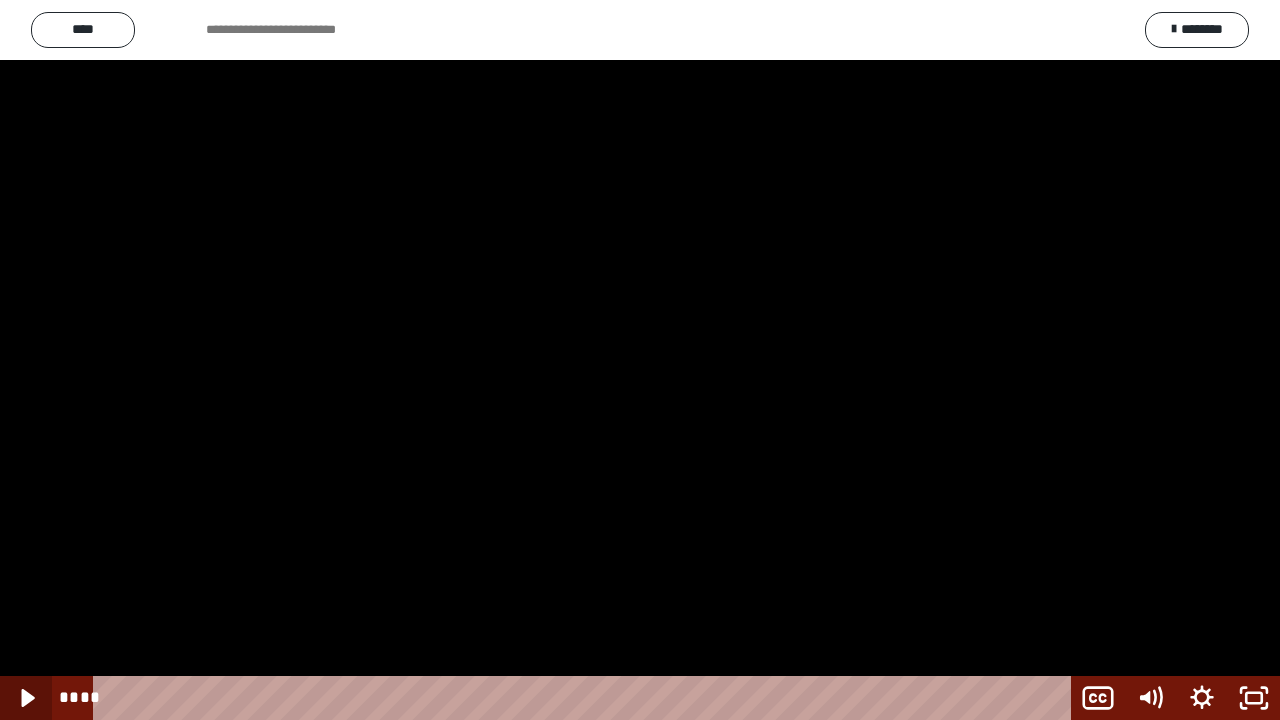 click 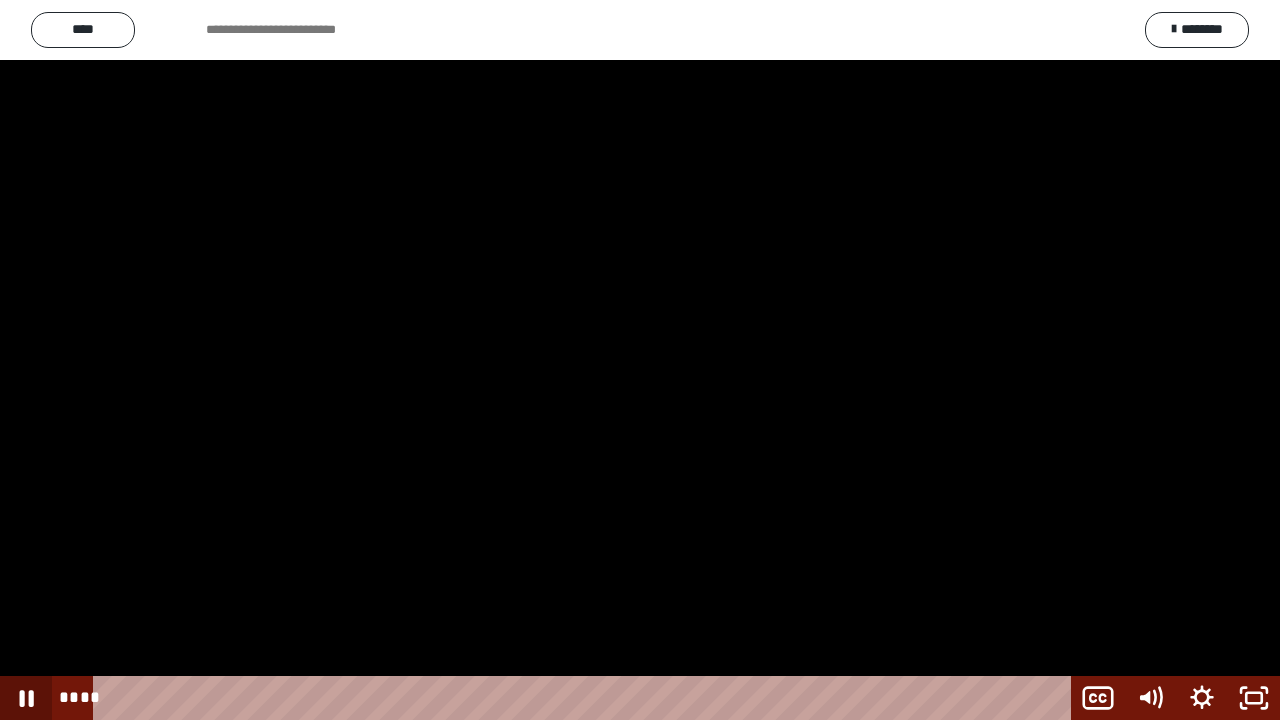click 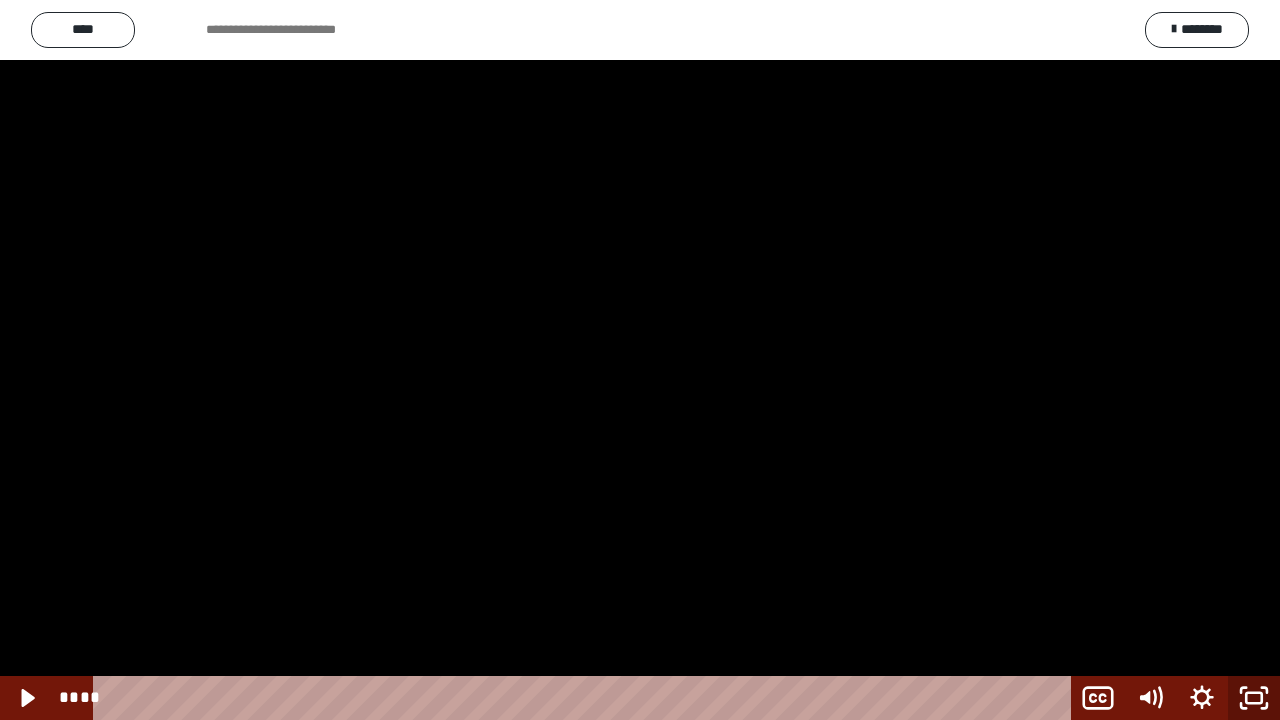 click 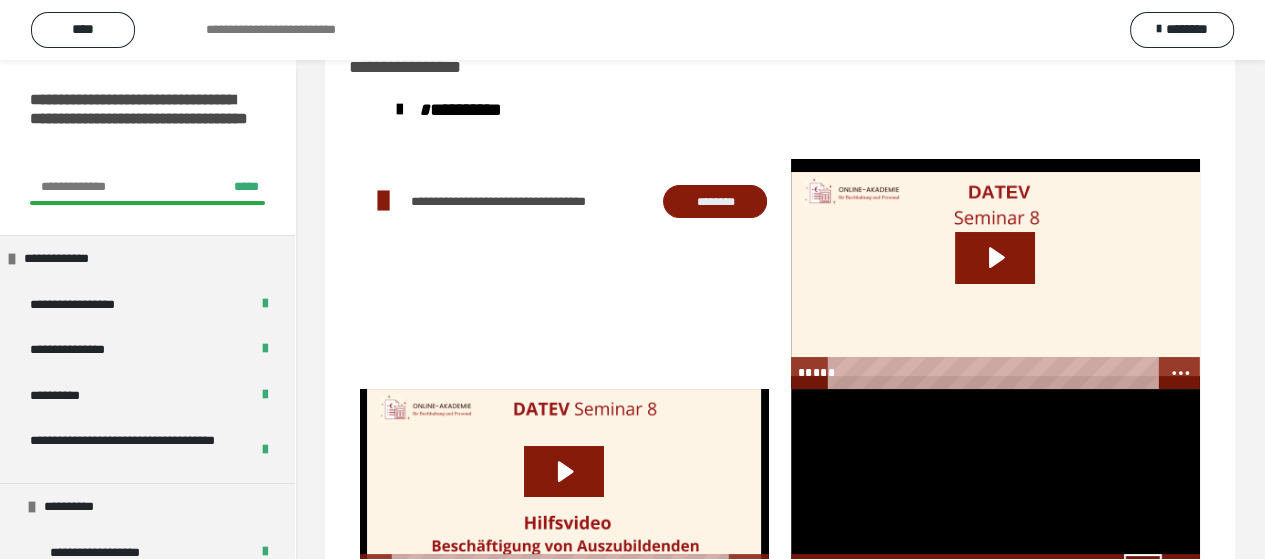 scroll, scrollTop: 140, scrollLeft: 0, axis: vertical 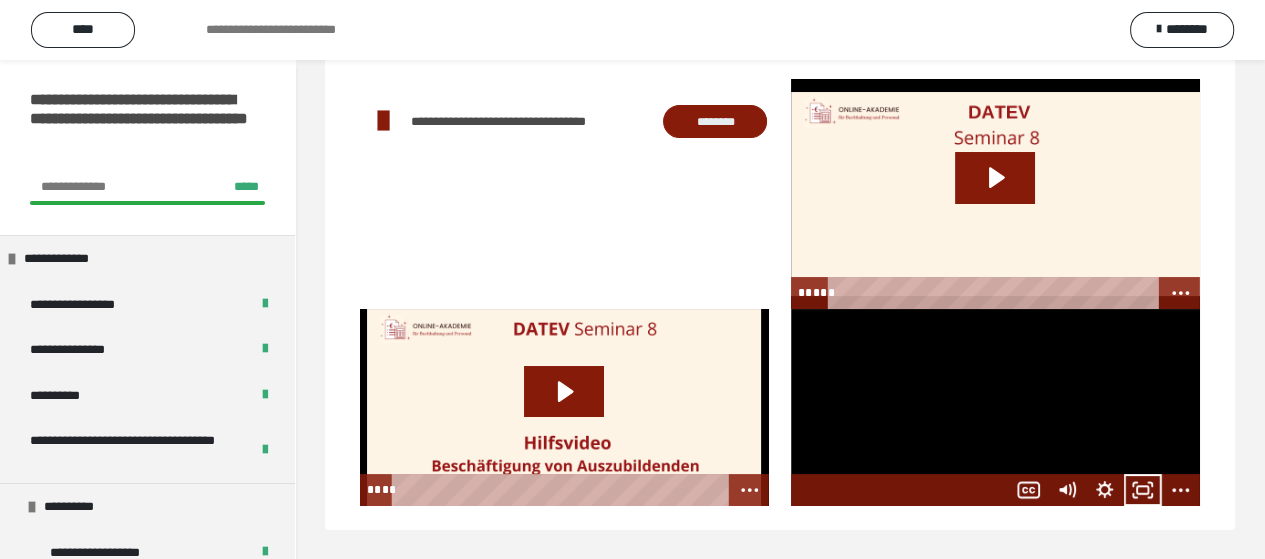 click at bounding box center [995, 407] 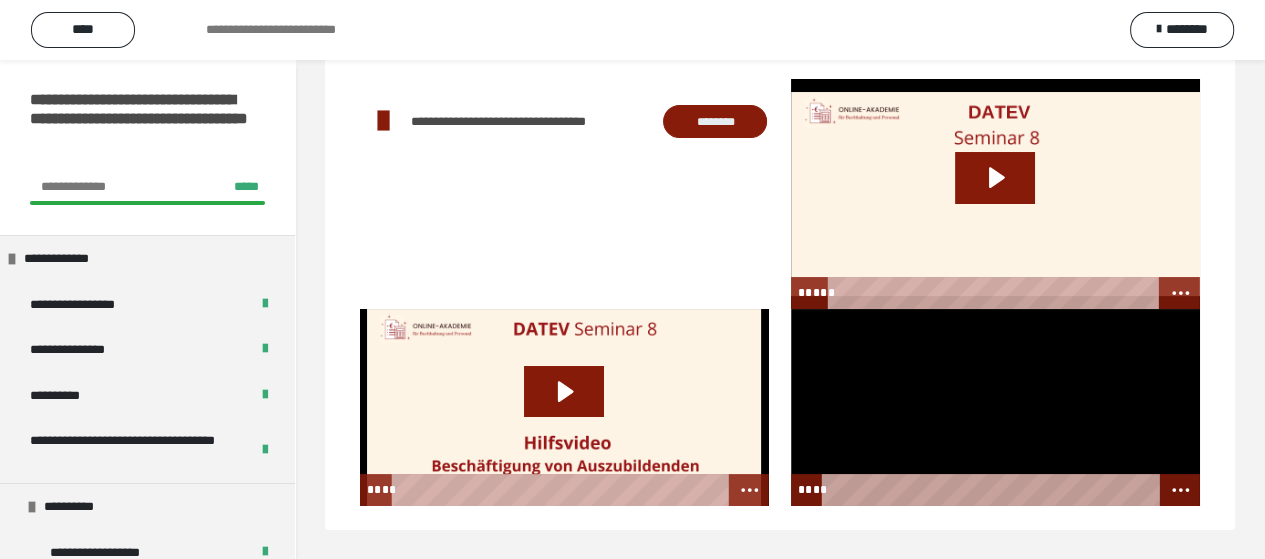 click at bounding box center (995, 407) 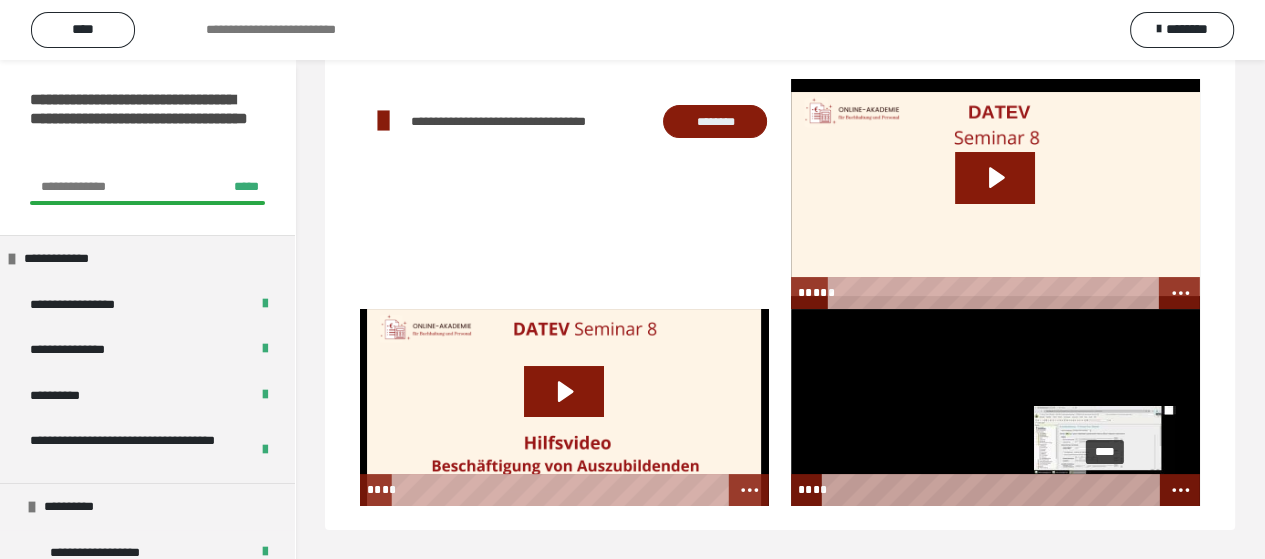 drag, startPoint x: 1120, startPoint y: 487, endPoint x: 1107, endPoint y: 487, distance: 13 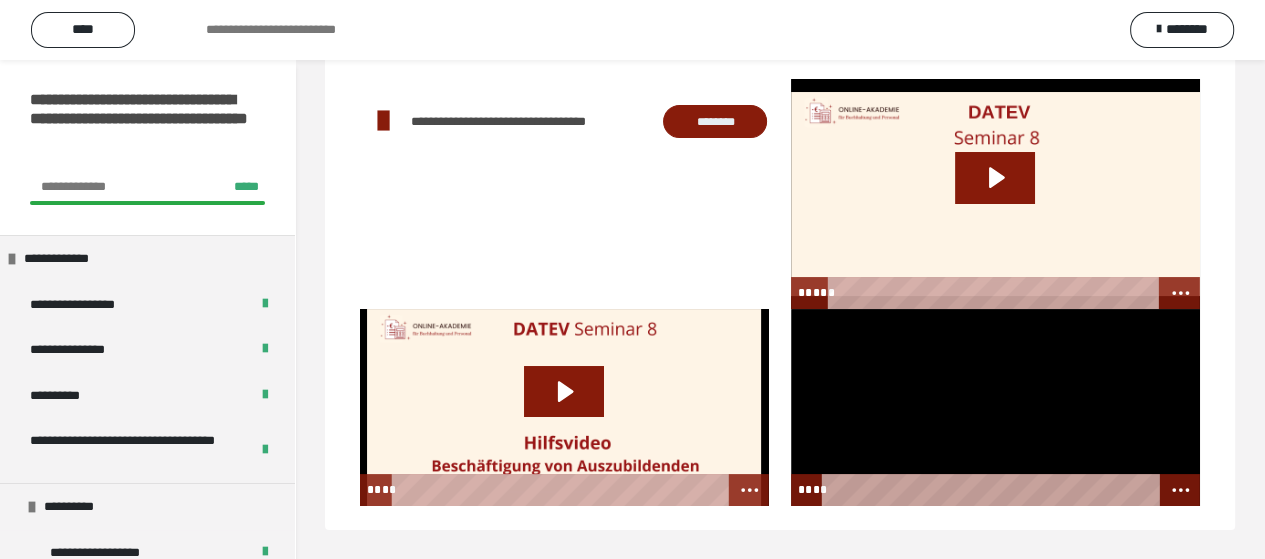 click at bounding box center (995, 407) 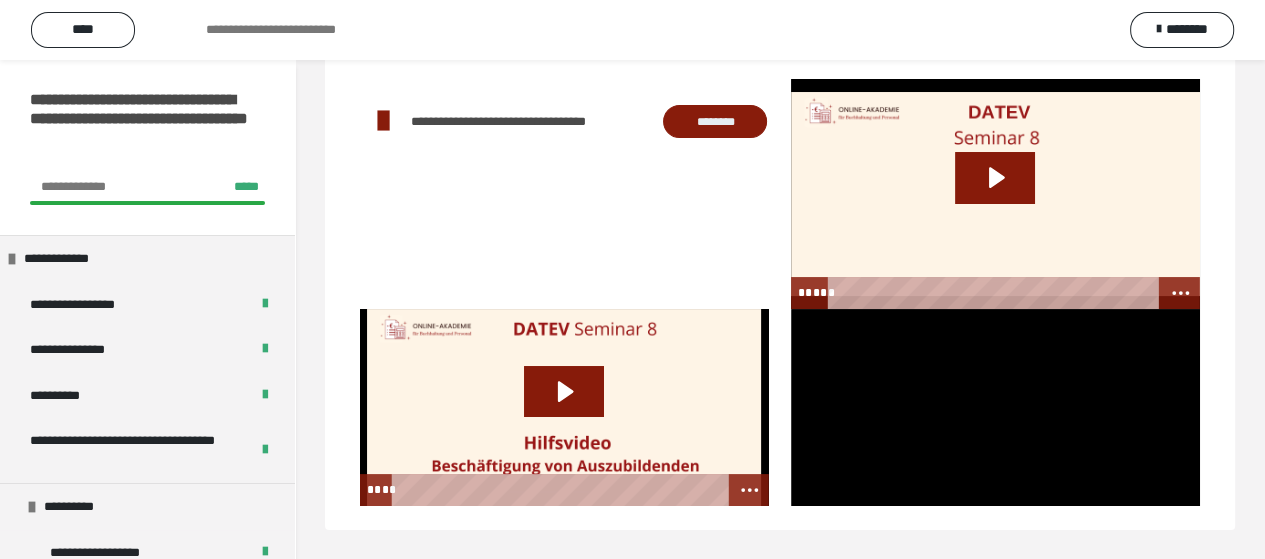click at bounding box center (995, 407) 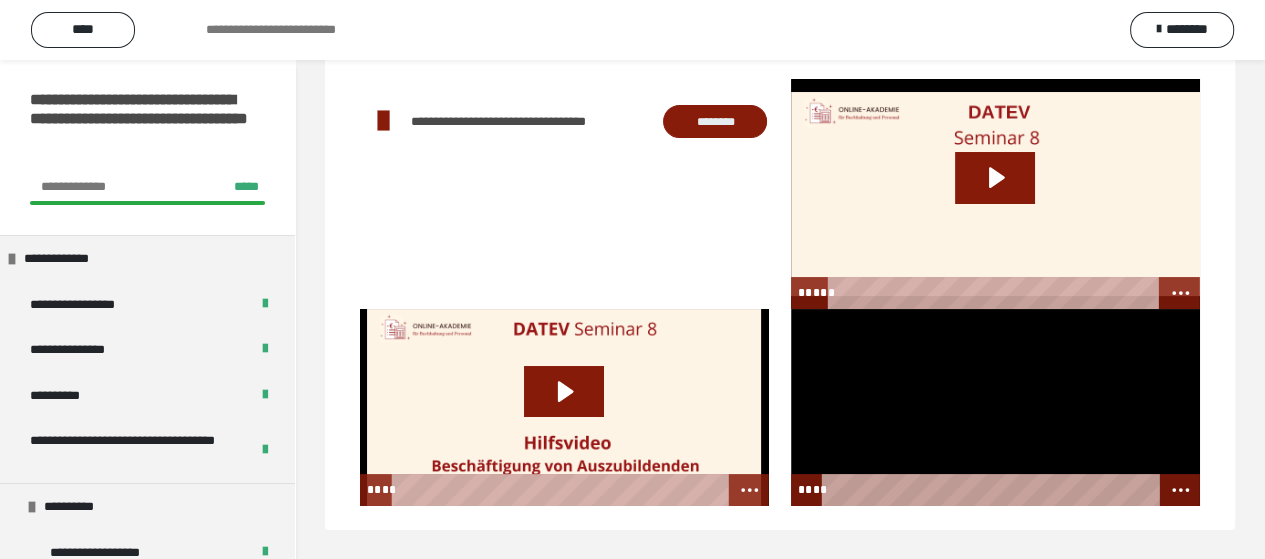 scroll, scrollTop: 0, scrollLeft: 0, axis: both 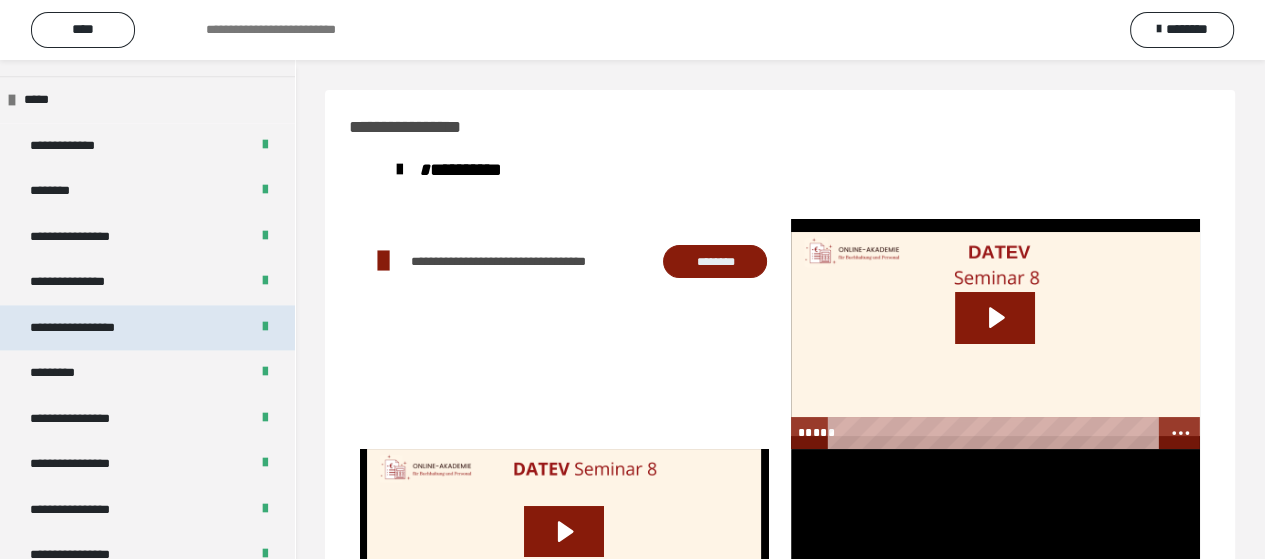 click on "**********" at bounding box center (93, 328) 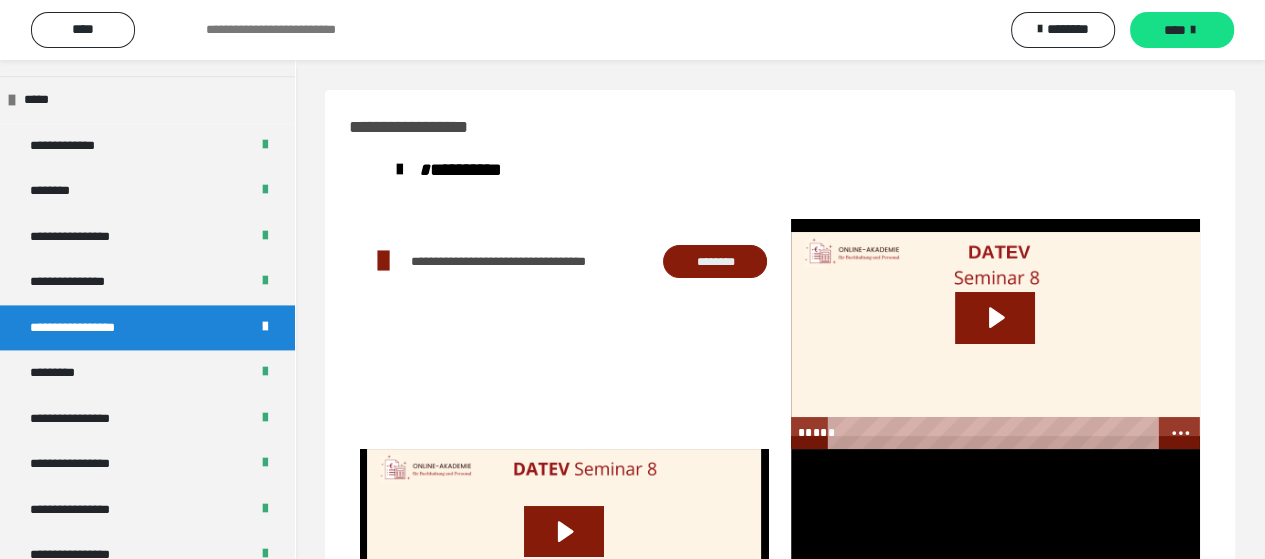 click on "**********" at bounding box center (93, 328) 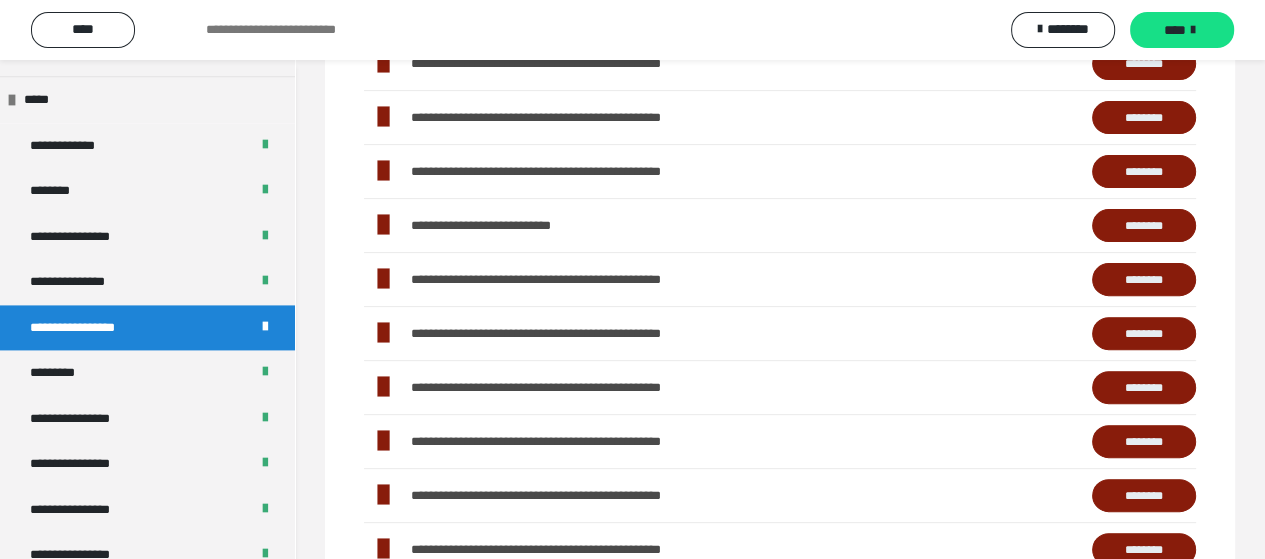 scroll, scrollTop: 541, scrollLeft: 0, axis: vertical 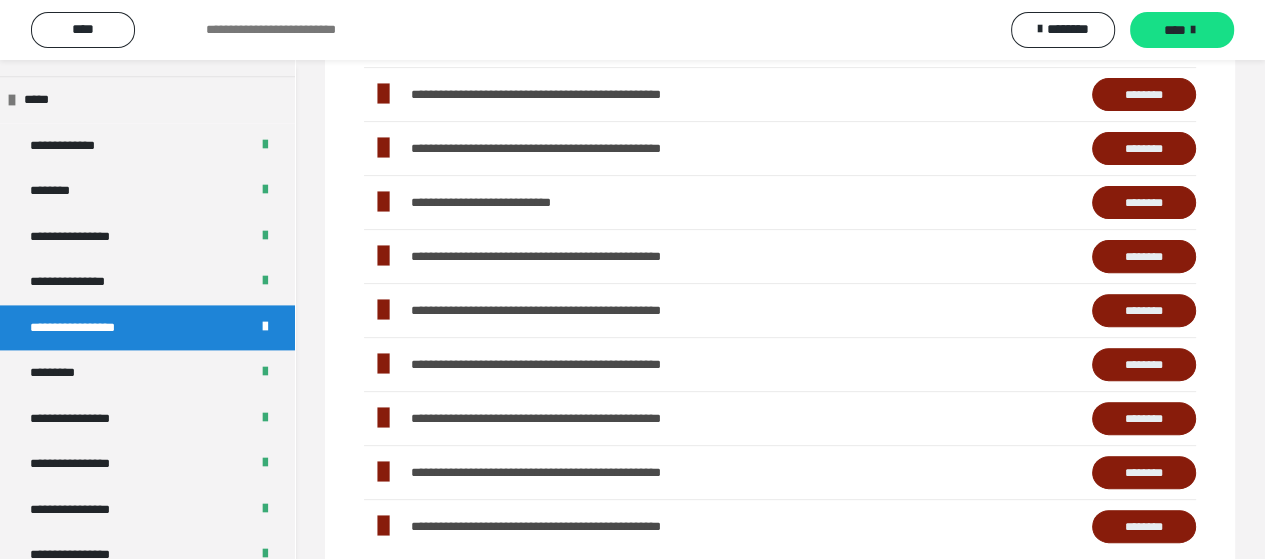 click on "********" at bounding box center [1144, 419] 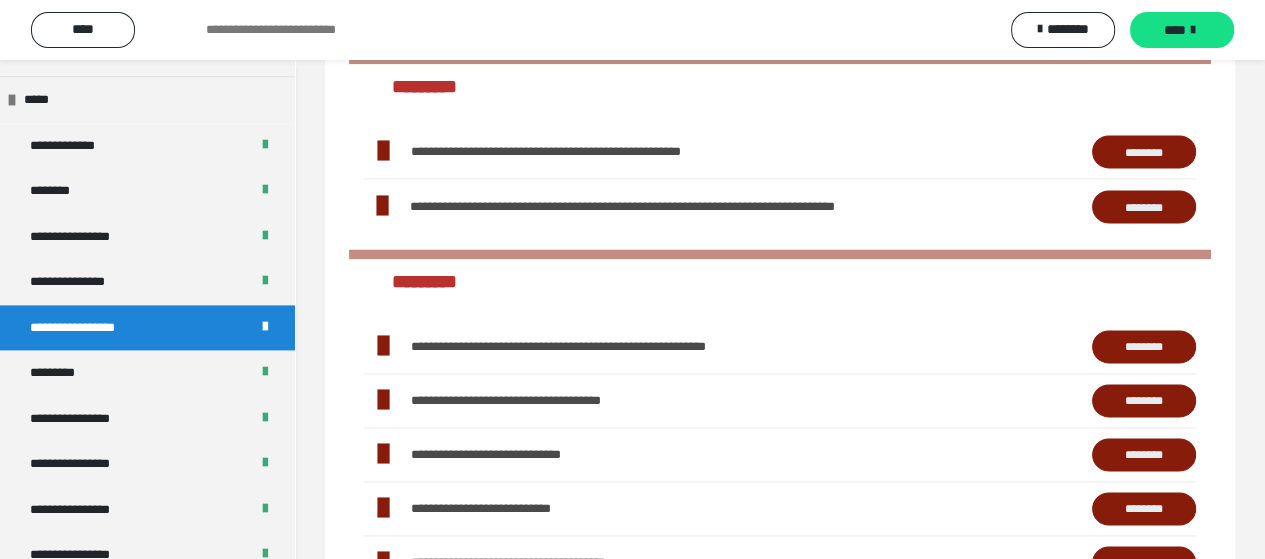 scroll, scrollTop: 2432, scrollLeft: 0, axis: vertical 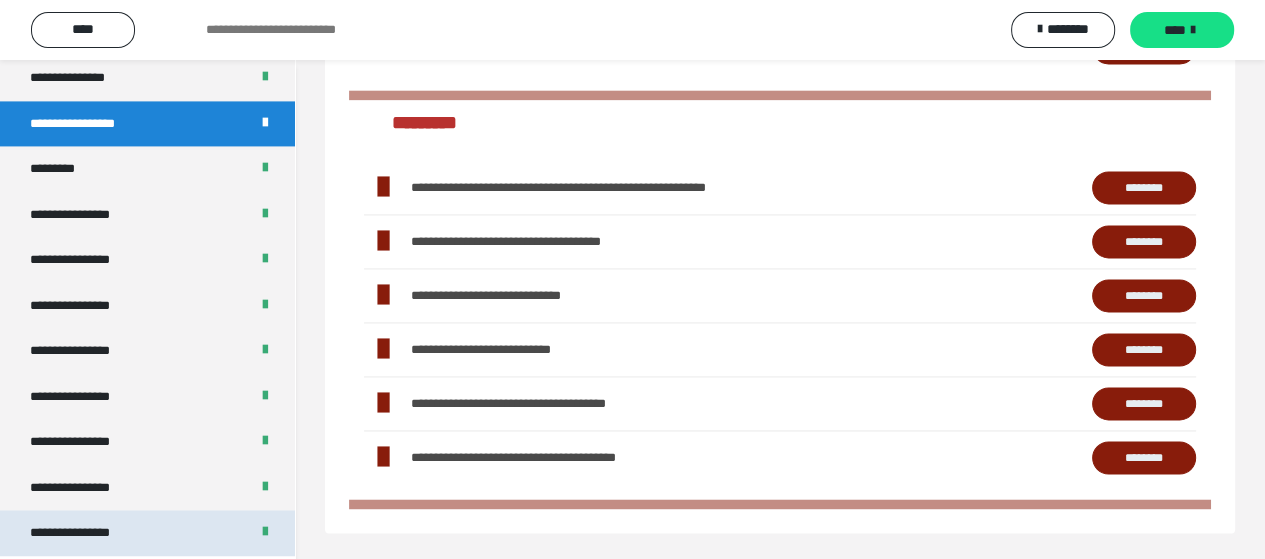 click on "**********" at bounding box center (87, 533) 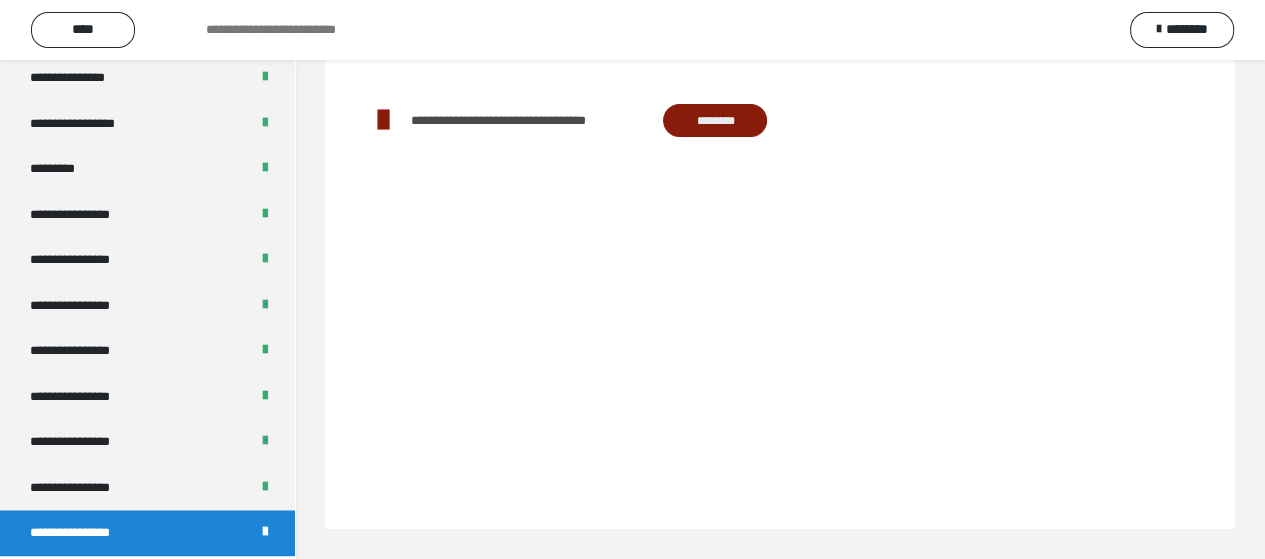 scroll, scrollTop: 60, scrollLeft: 0, axis: vertical 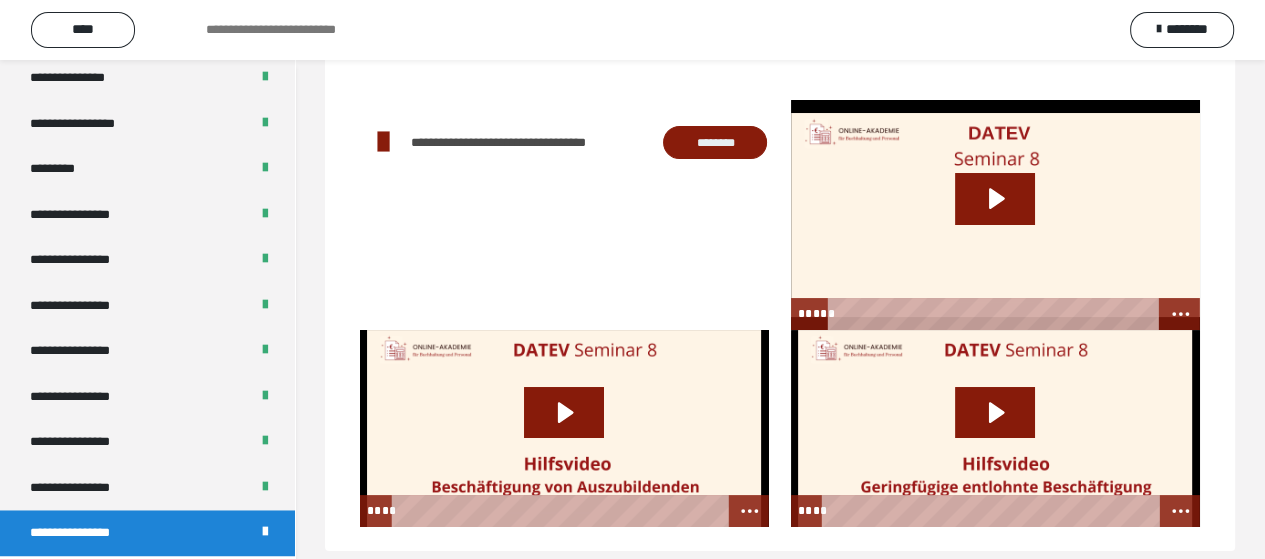 click at bounding box center (995, 428) 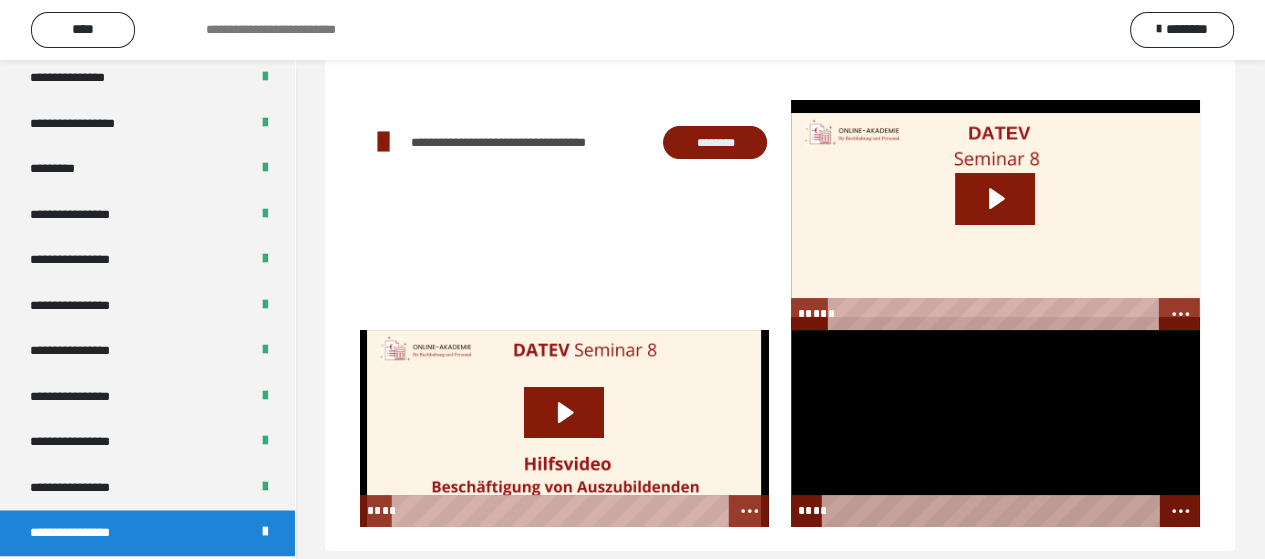 click at bounding box center (995, 428) 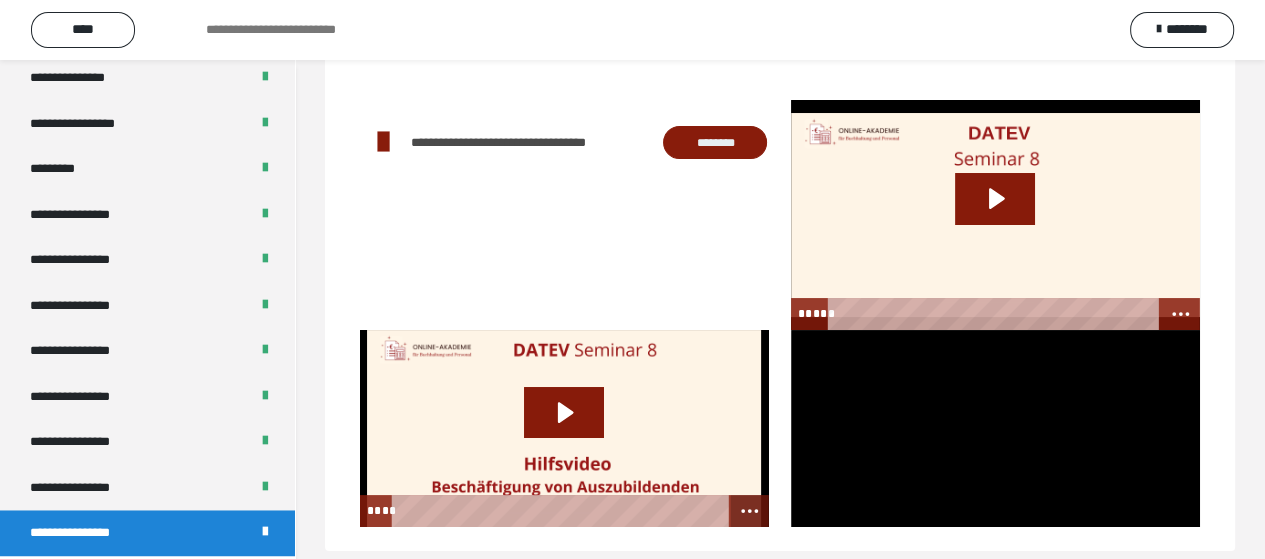 click 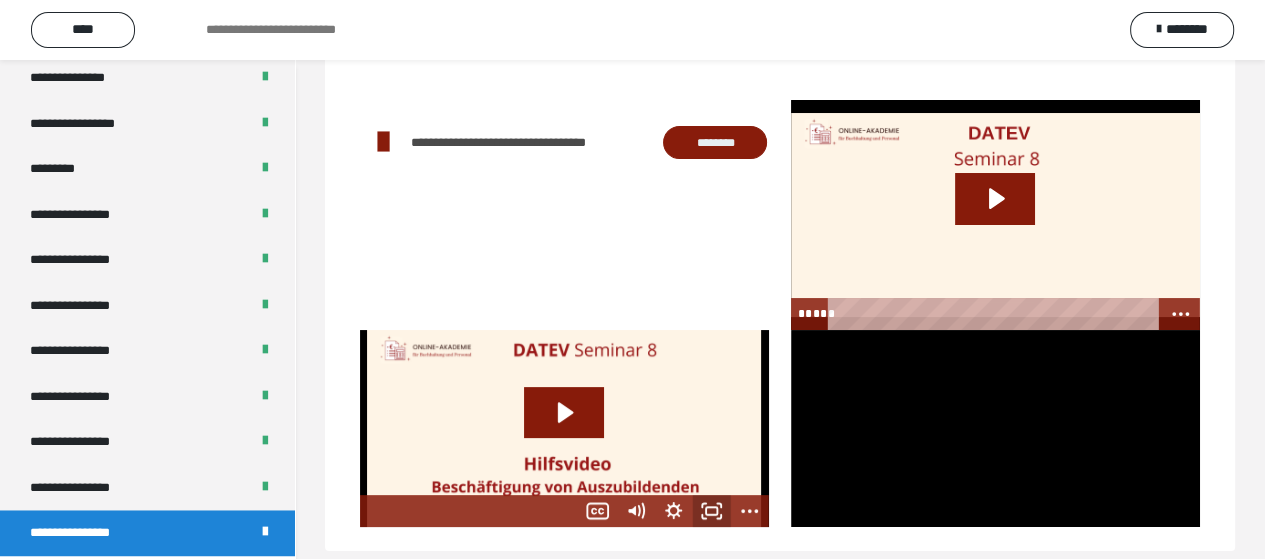 click 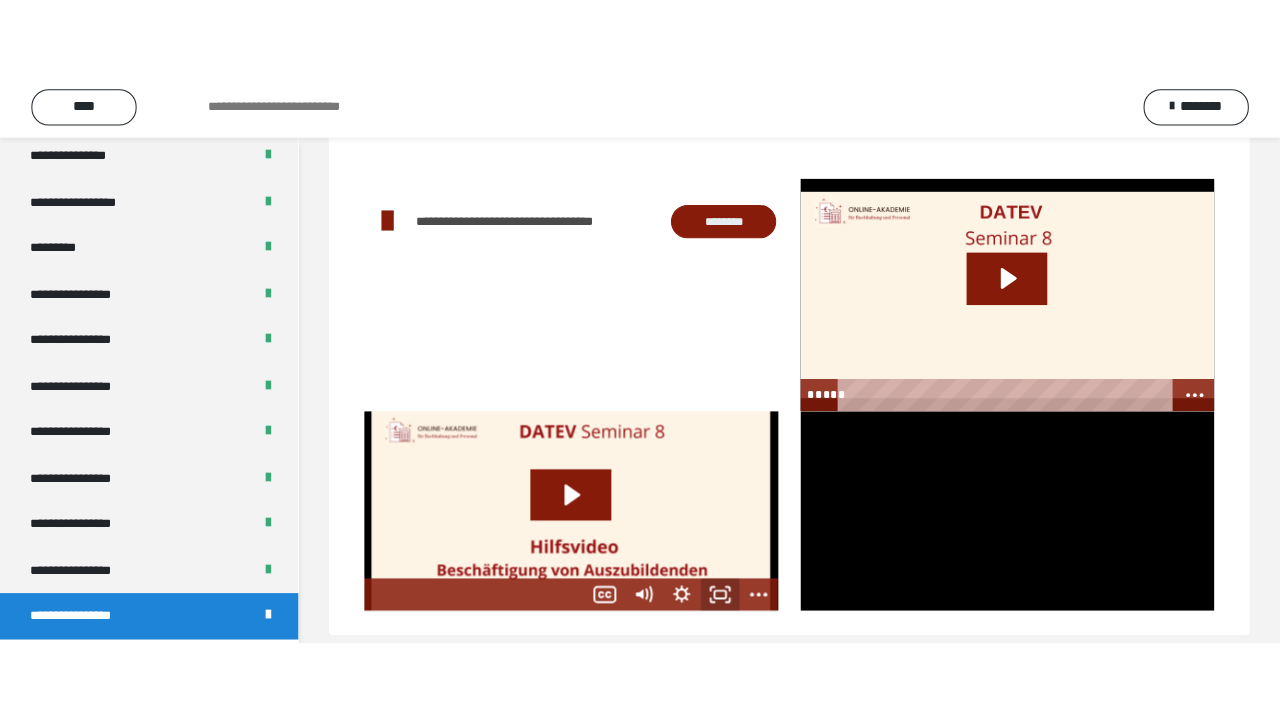 scroll, scrollTop: 60, scrollLeft: 0, axis: vertical 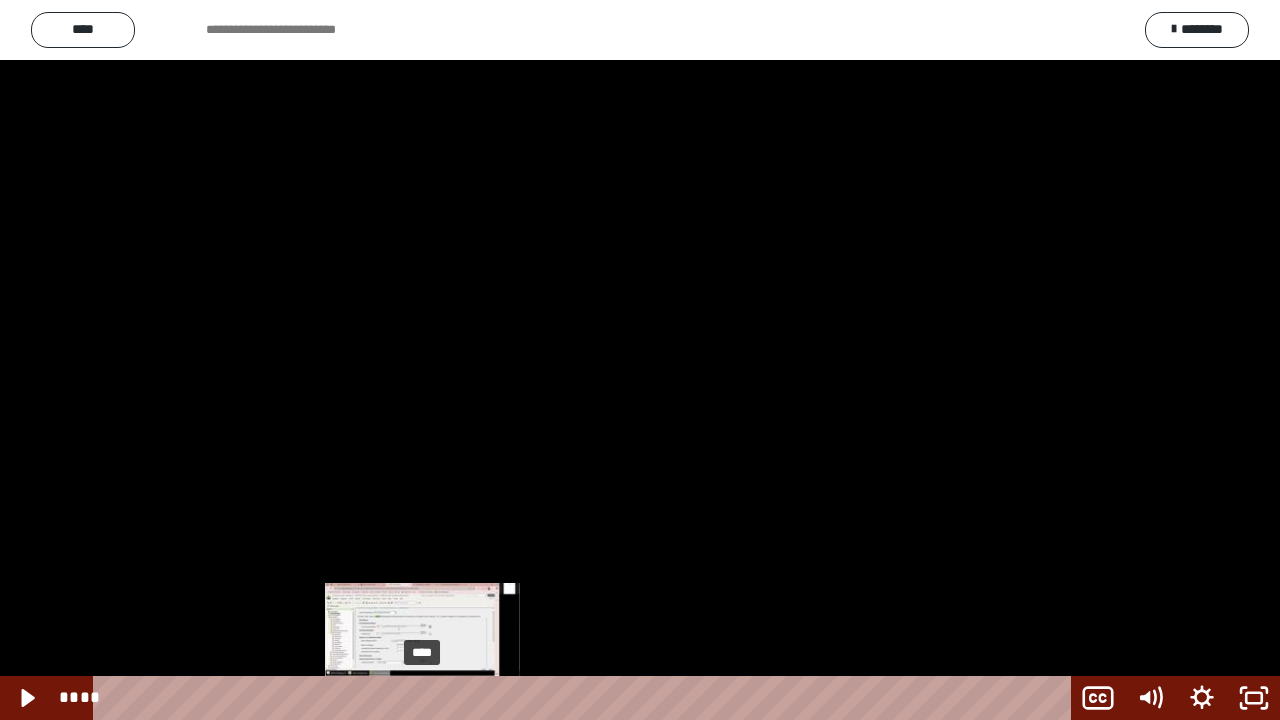 click on "****" at bounding box center [586, 698] 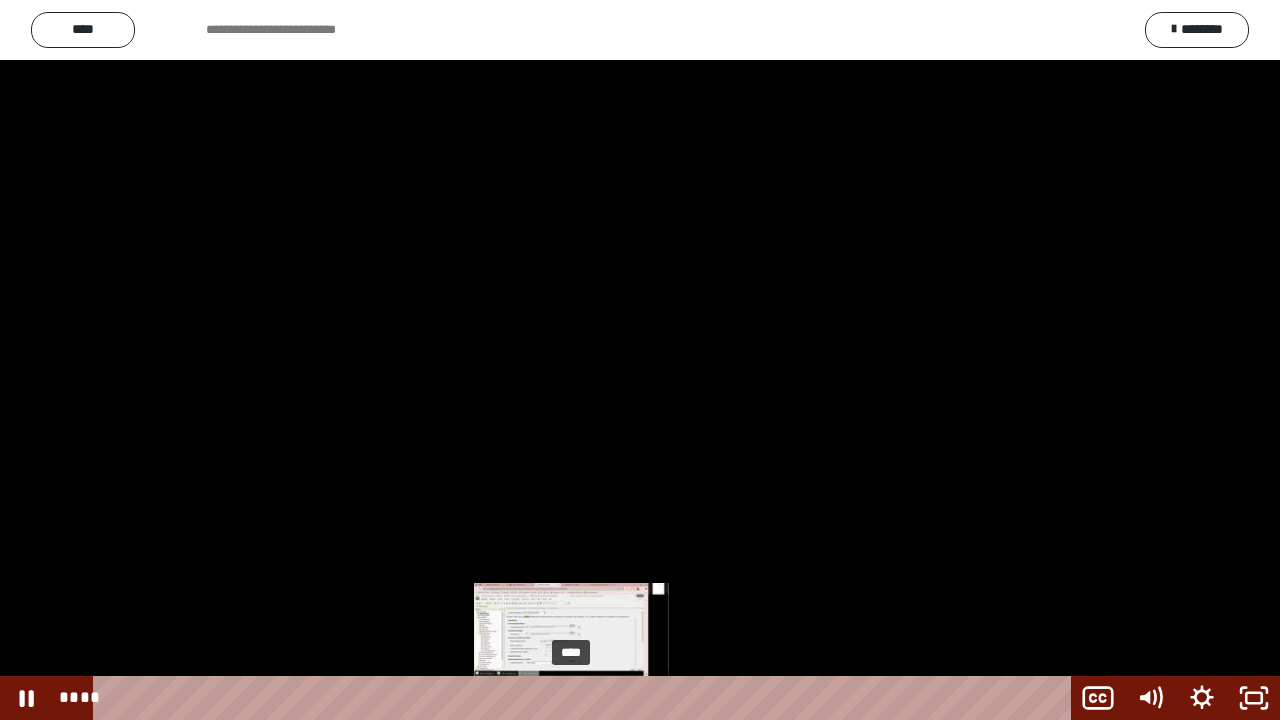 drag, startPoint x: 434, startPoint y: 699, endPoint x: 572, endPoint y: 703, distance: 138.05795 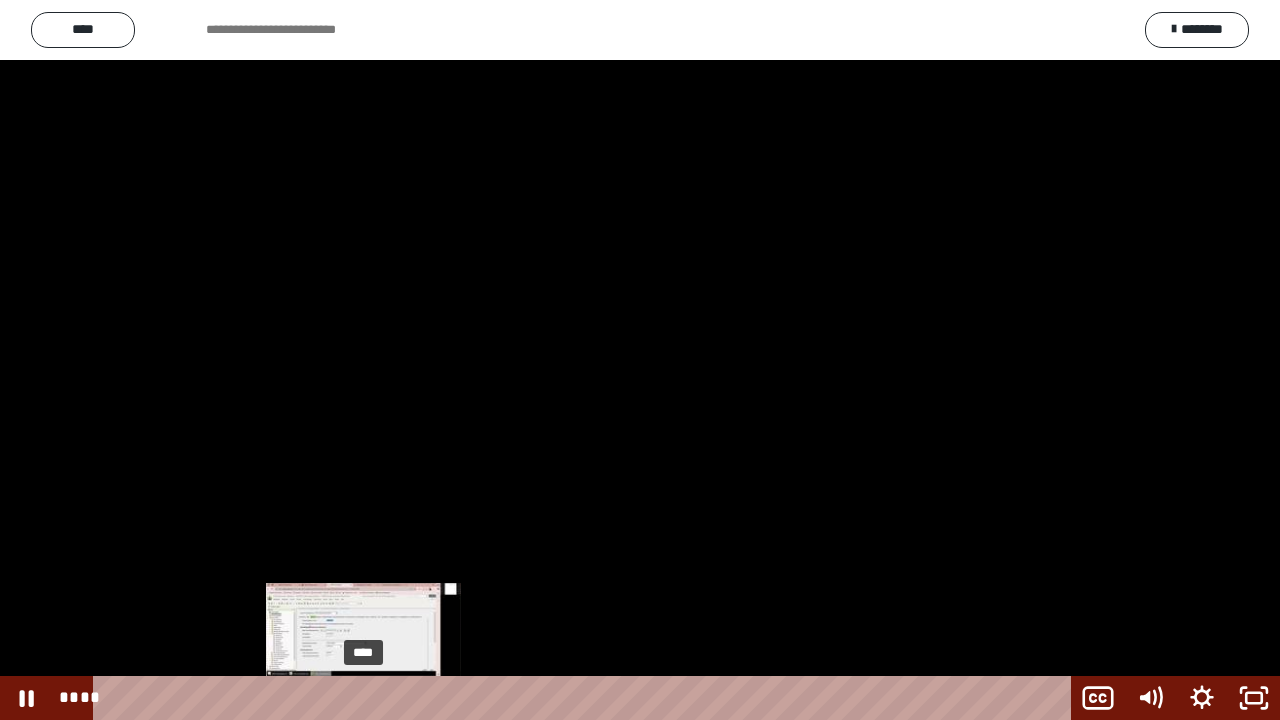 click on "****" at bounding box center [586, 698] 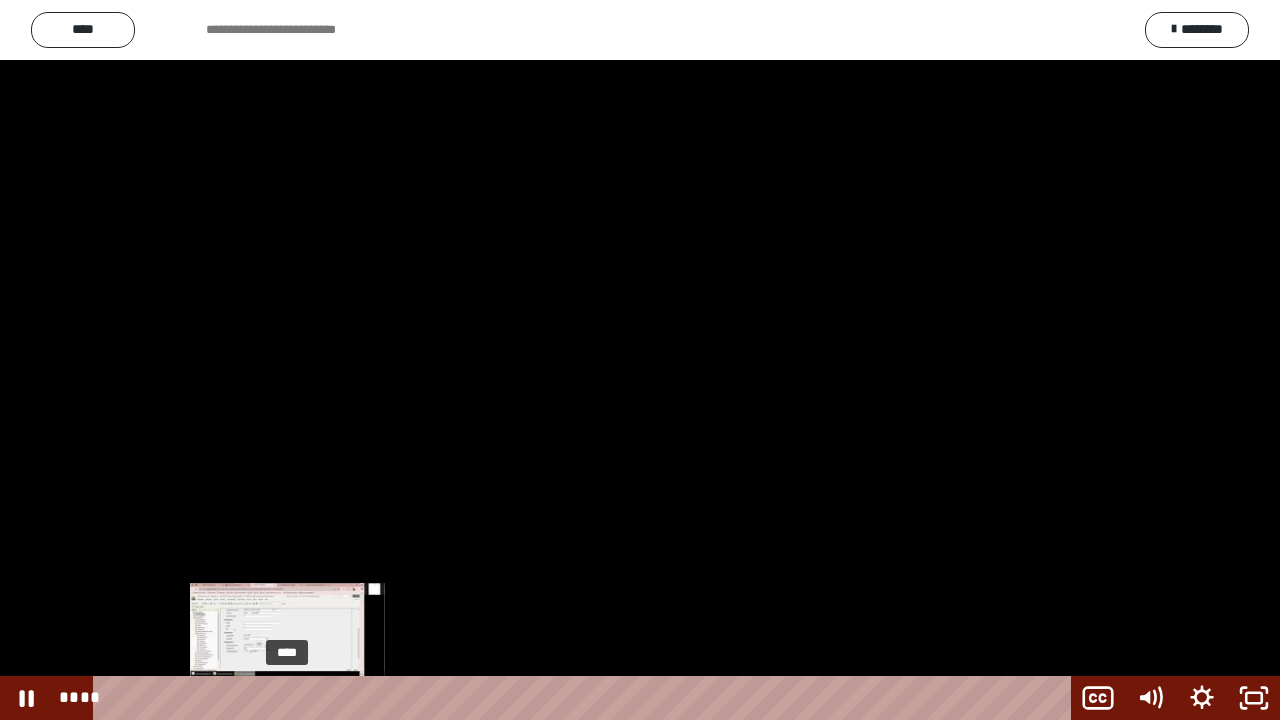 drag, startPoint x: 572, startPoint y: 703, endPoint x: 288, endPoint y: 694, distance: 284.14258 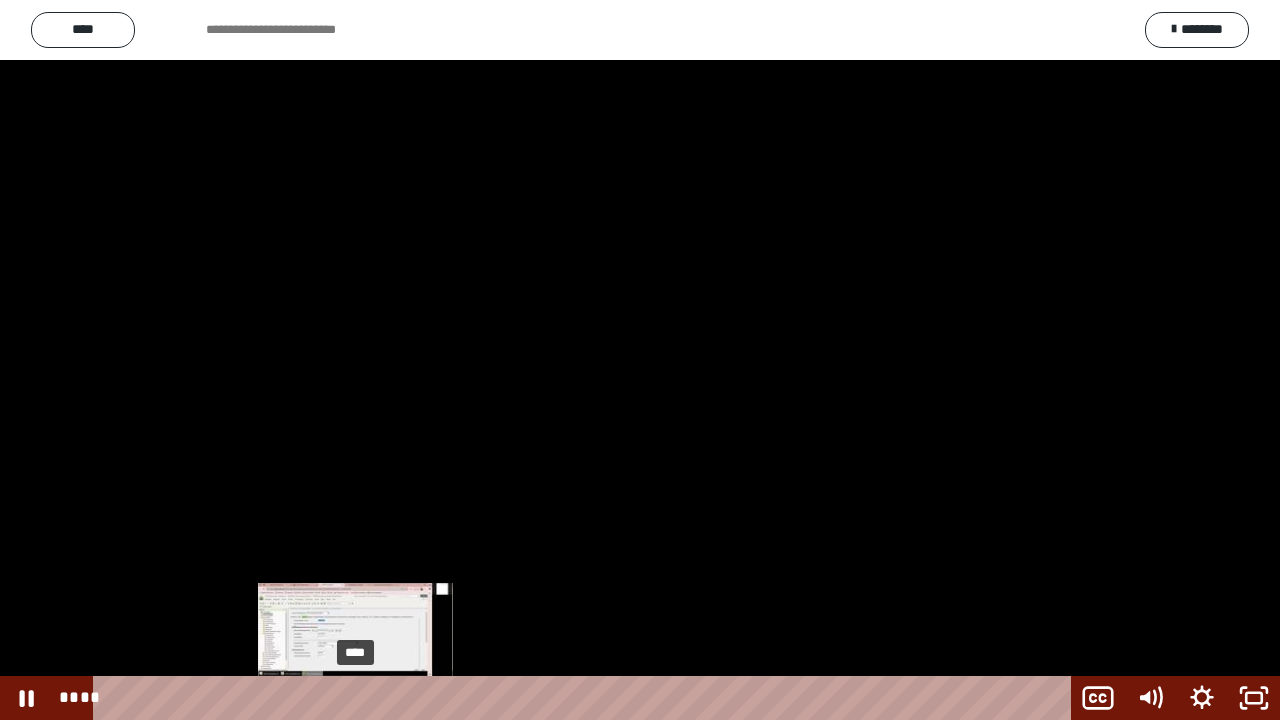 drag, startPoint x: 288, startPoint y: 694, endPoint x: 364, endPoint y: 694, distance: 76 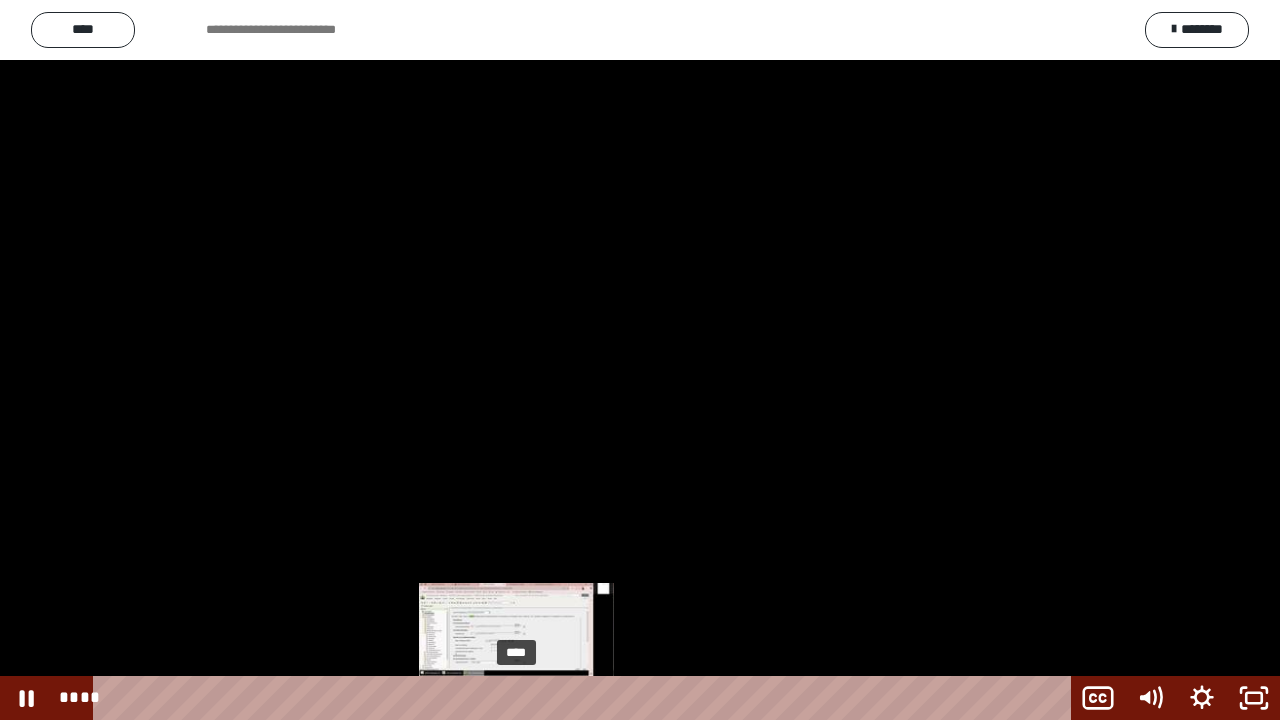 drag, startPoint x: 364, startPoint y: 698, endPoint x: 517, endPoint y: 702, distance: 153.05228 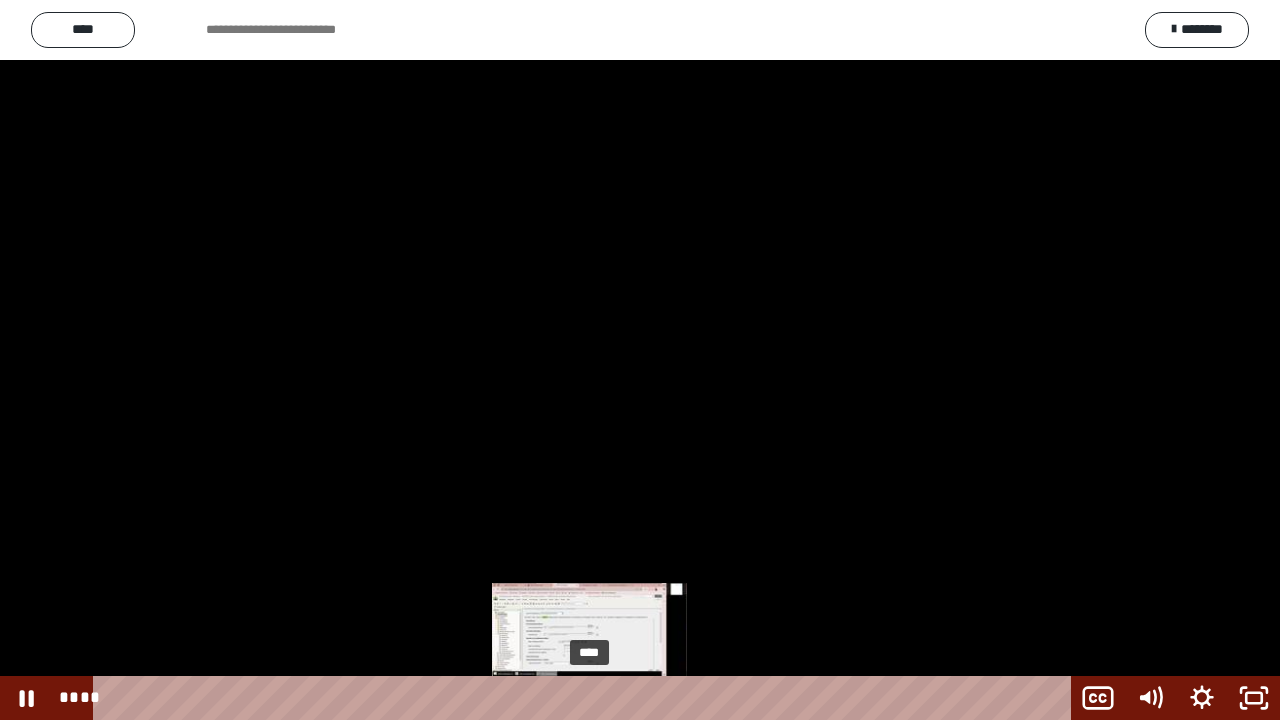 click on "****" at bounding box center (586, 698) 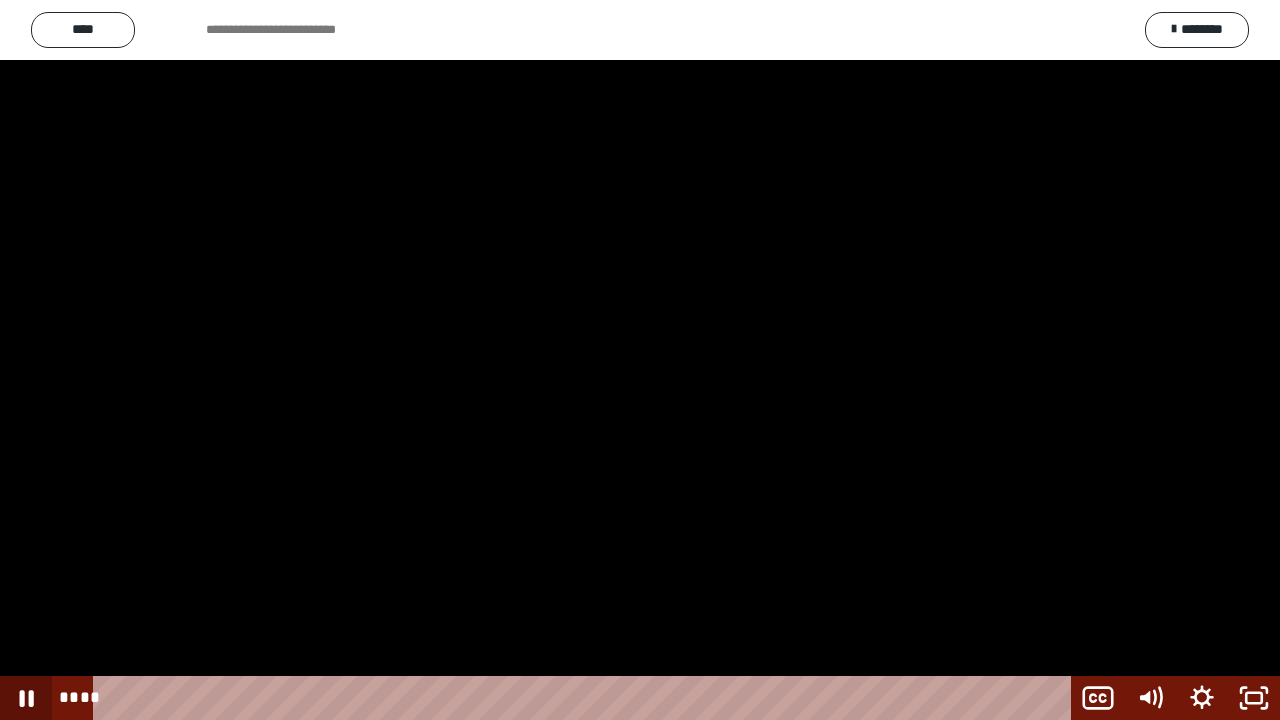 click 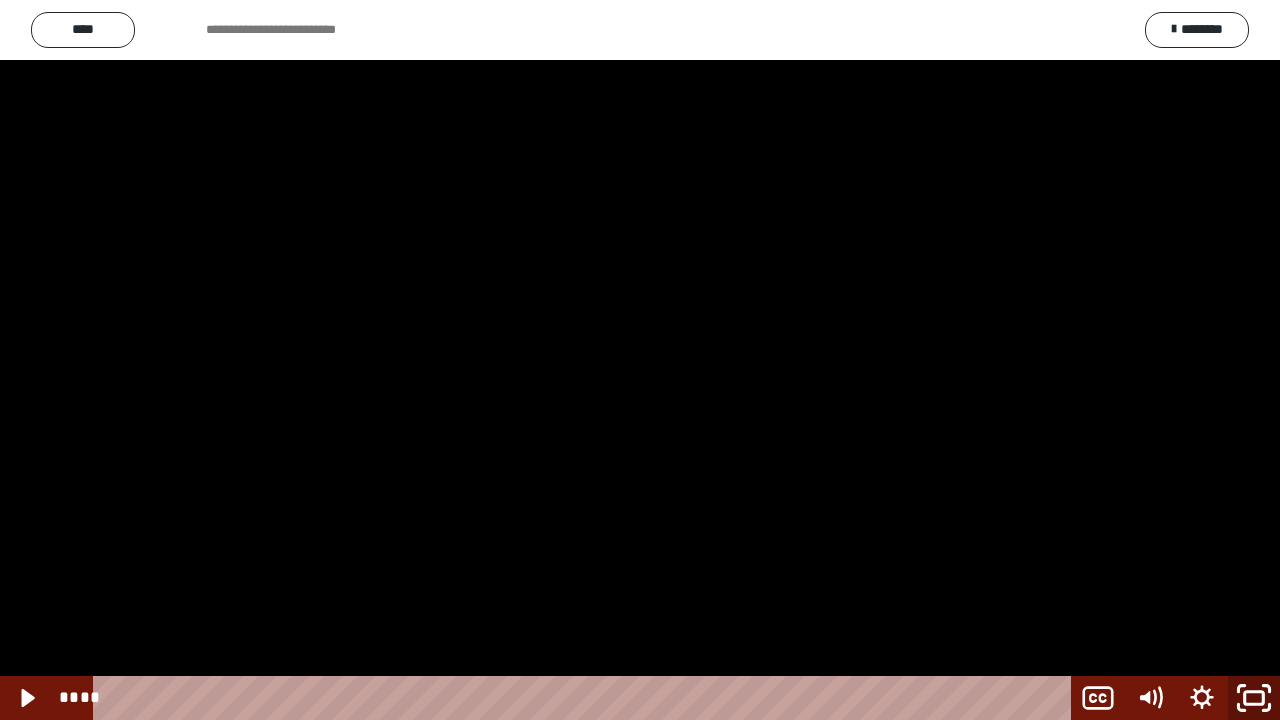 click 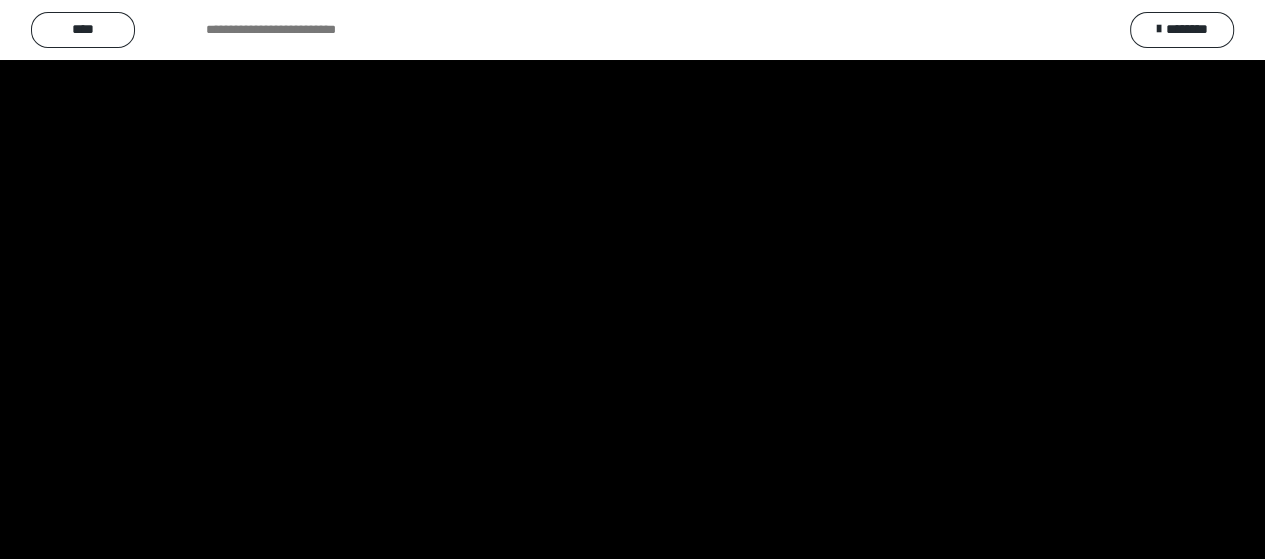 scroll, scrollTop: 2556, scrollLeft: 0, axis: vertical 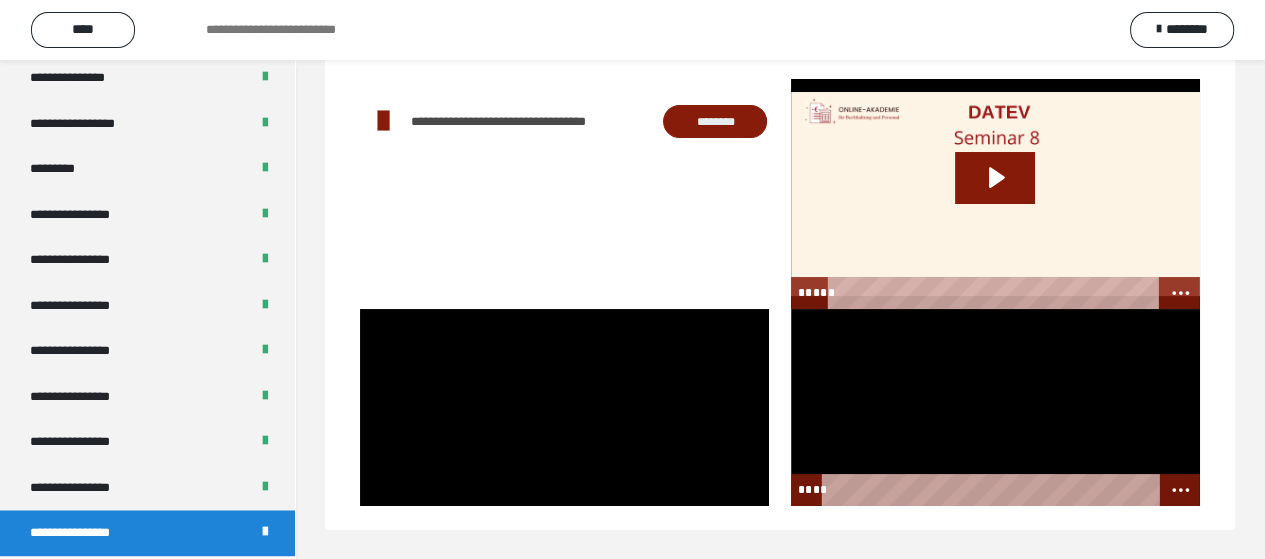 click at bounding box center [995, 407] 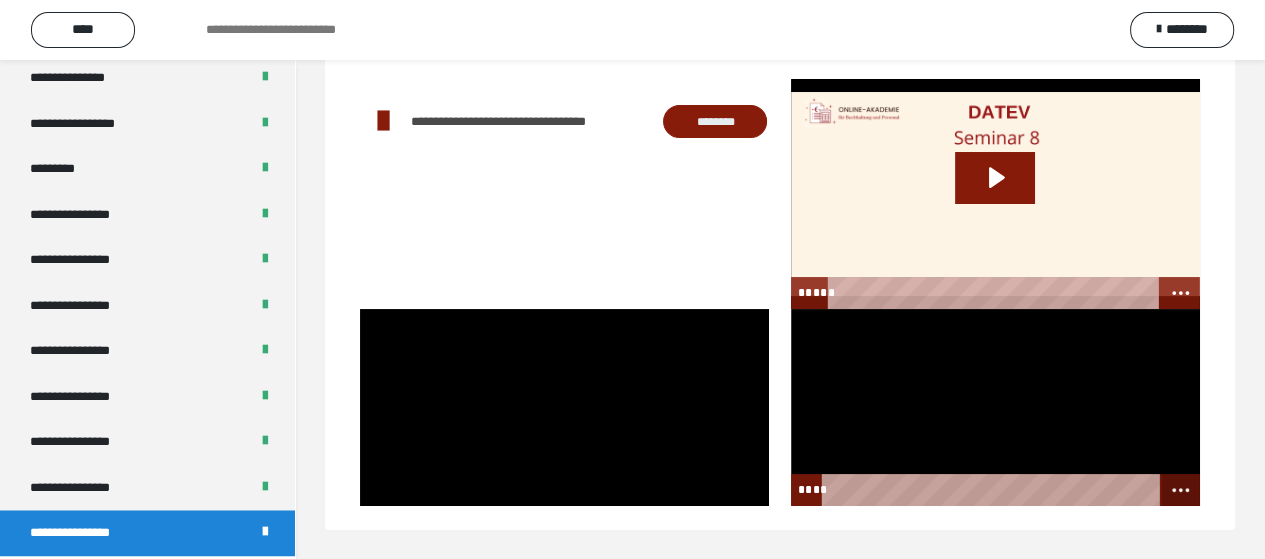 click 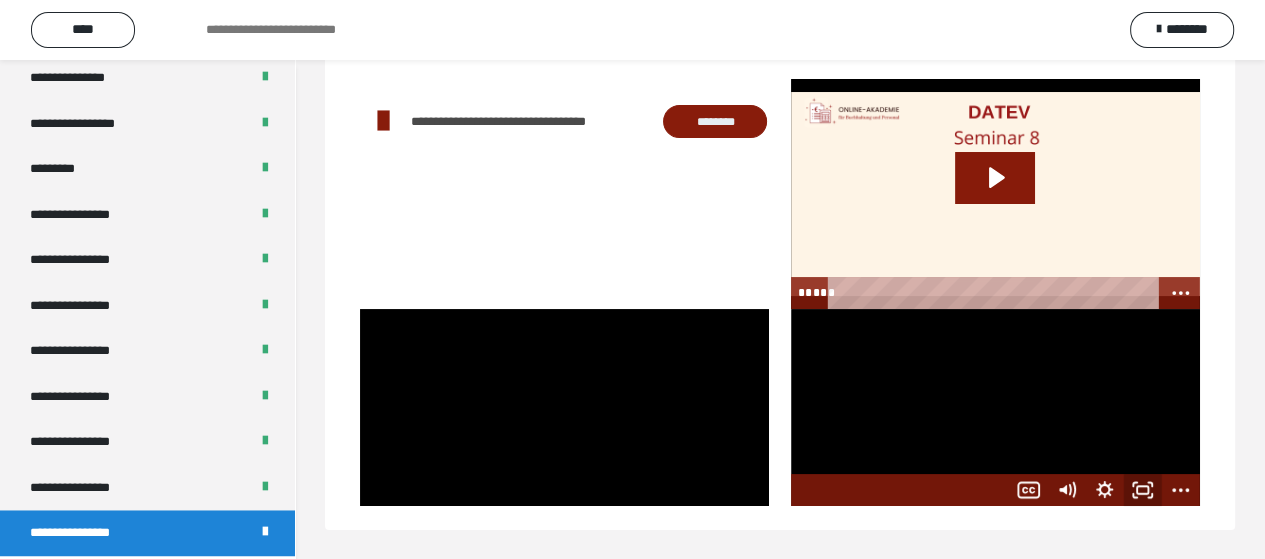 click 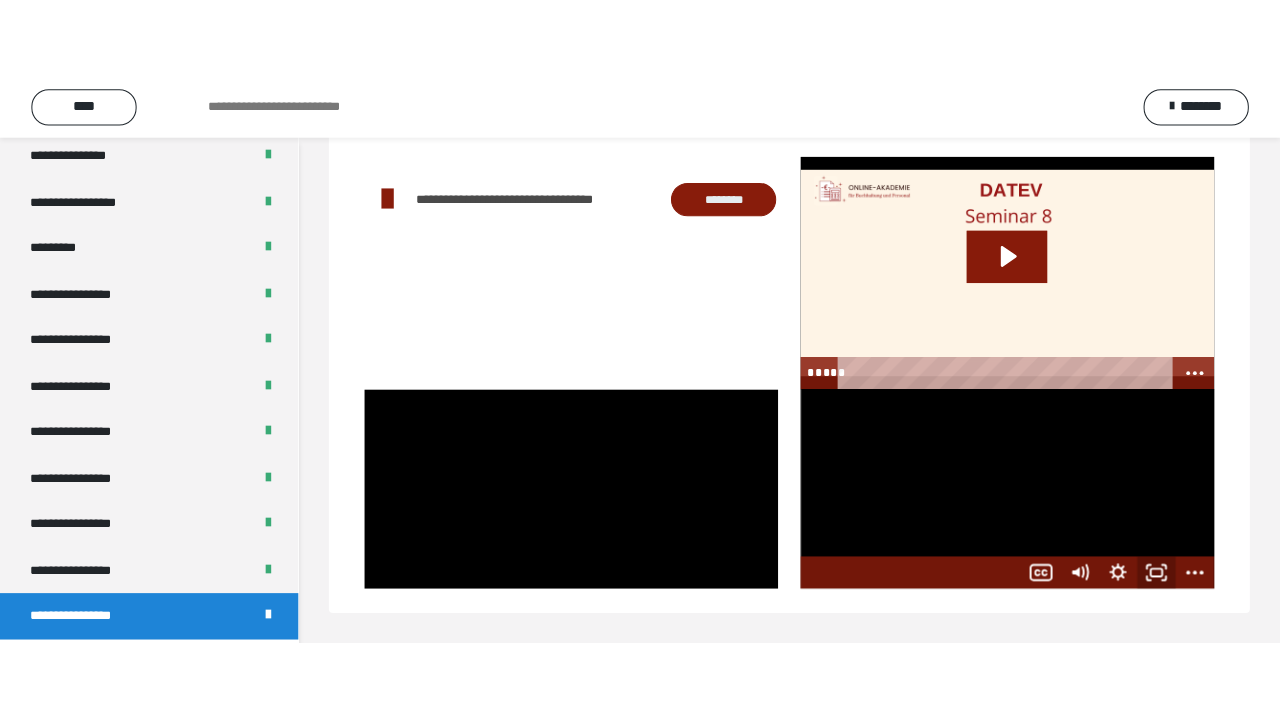scroll, scrollTop: 60, scrollLeft: 0, axis: vertical 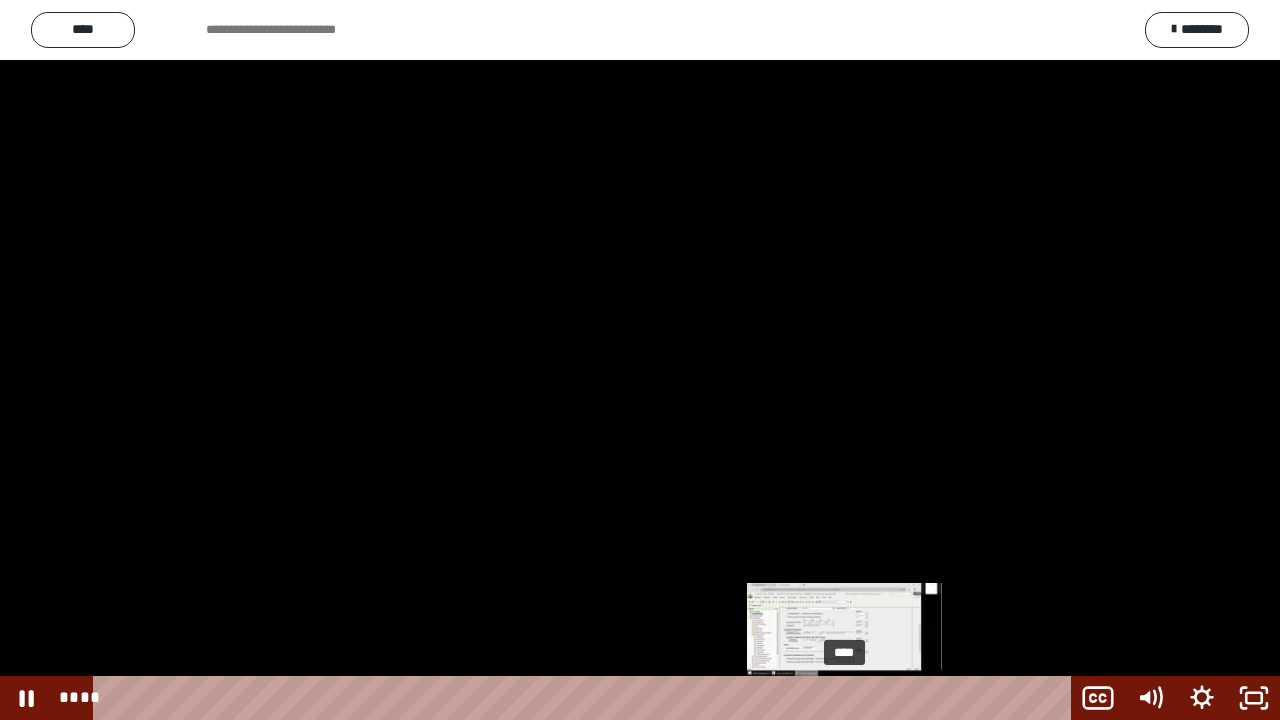 click on "****" at bounding box center (586, 698) 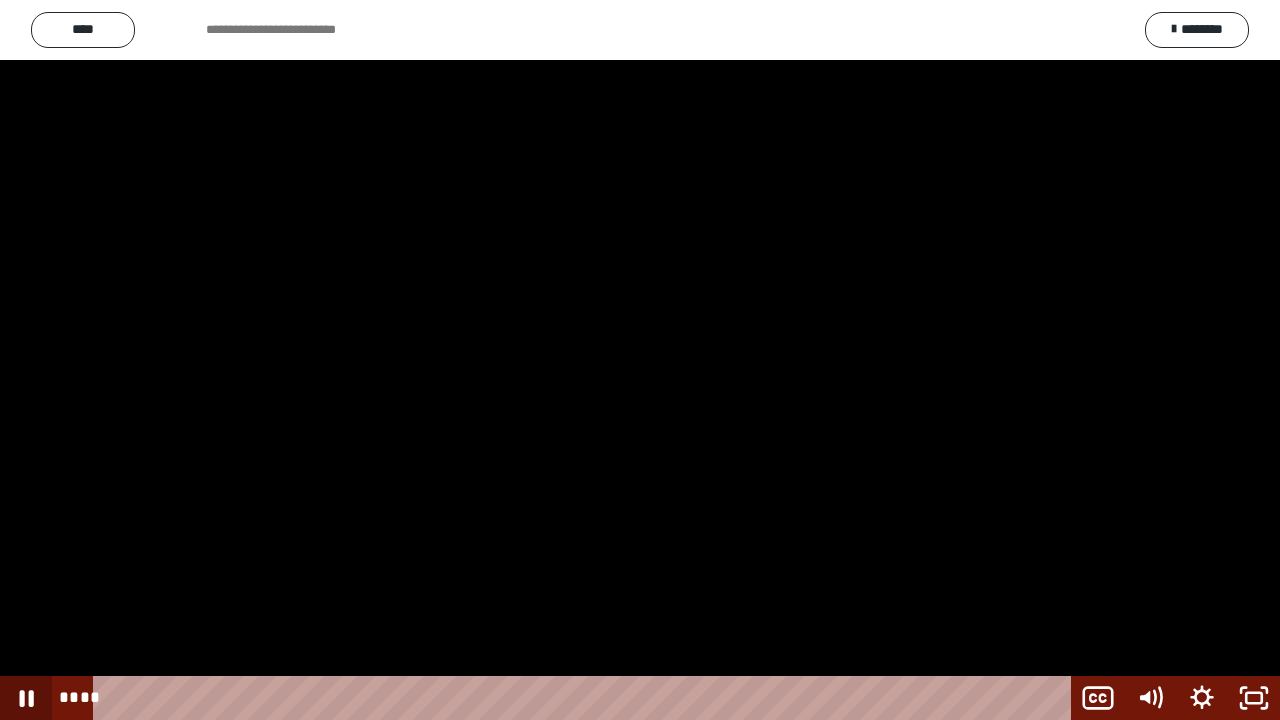 click 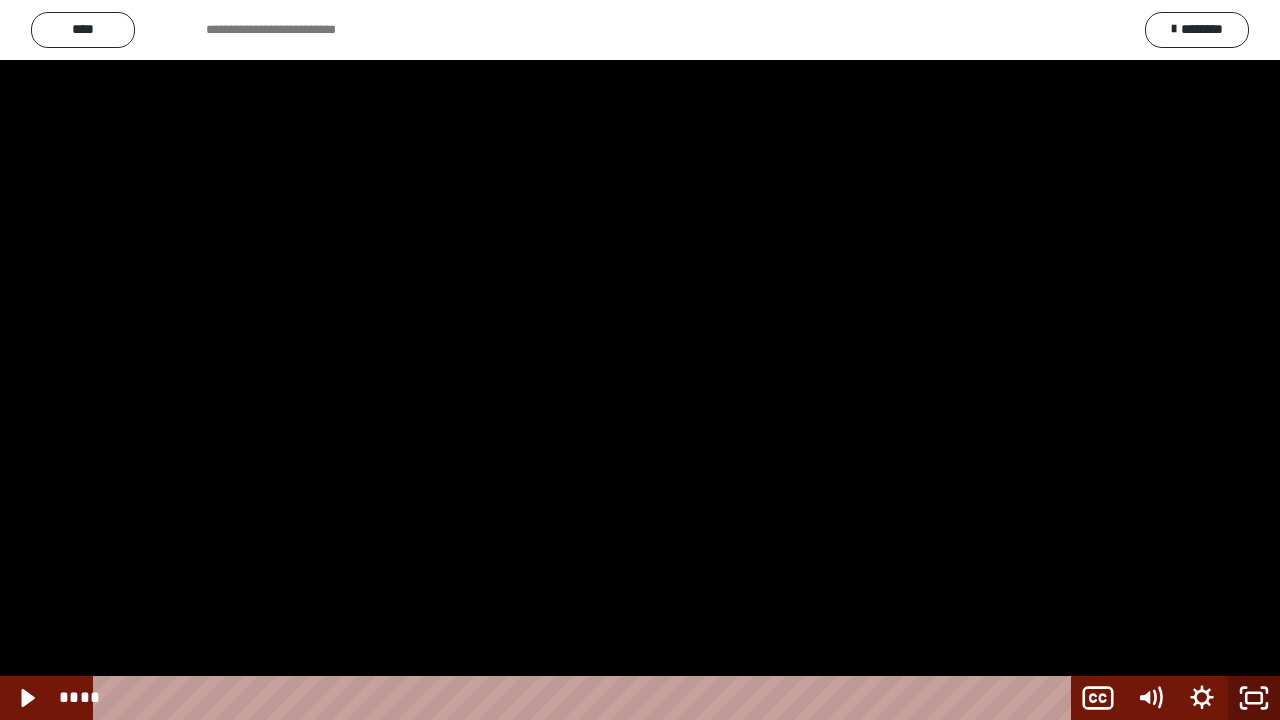 click 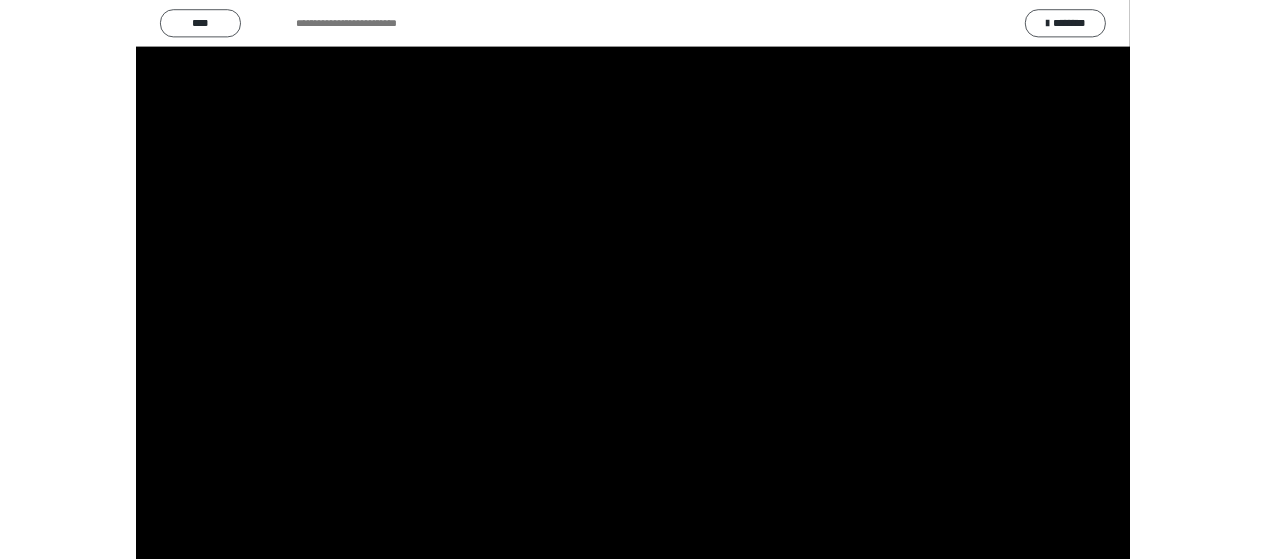 scroll, scrollTop: 2556, scrollLeft: 0, axis: vertical 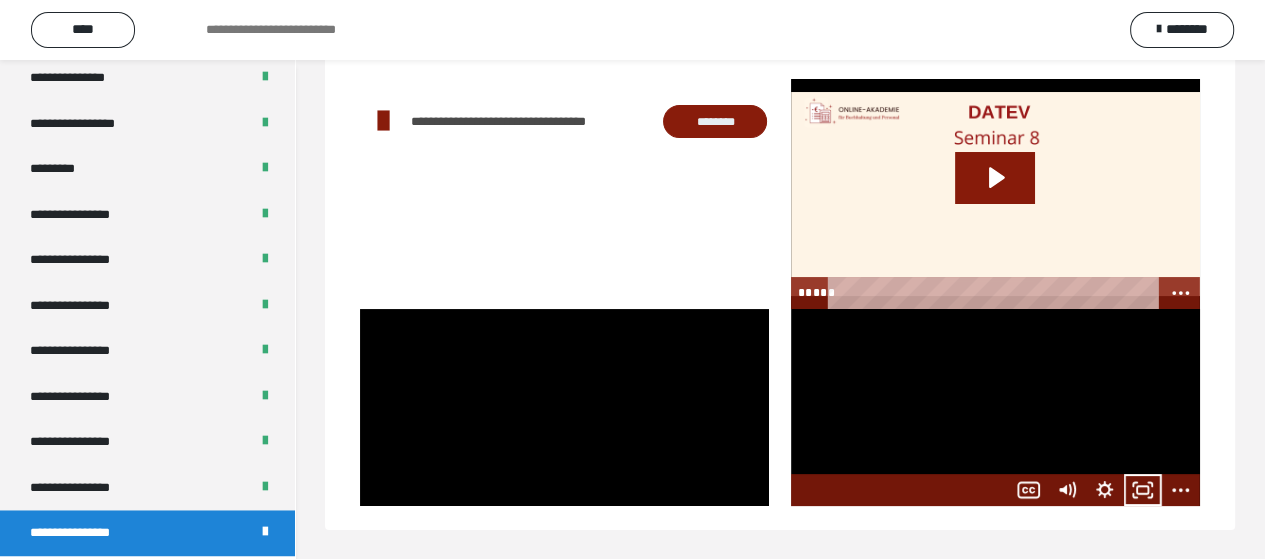 click at bounding box center [995, 407] 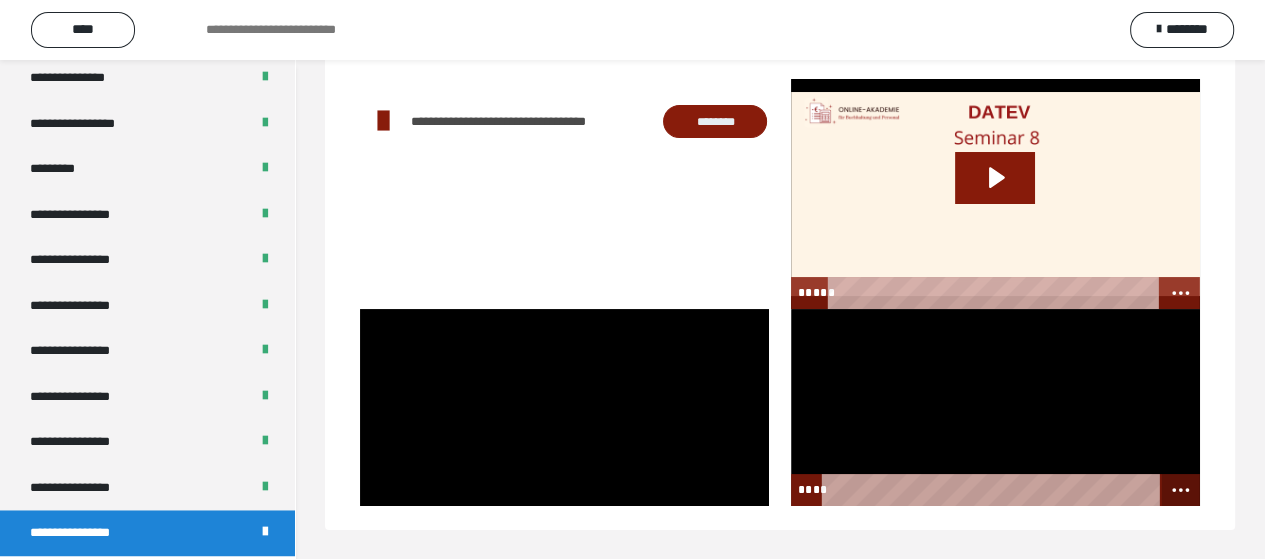 click 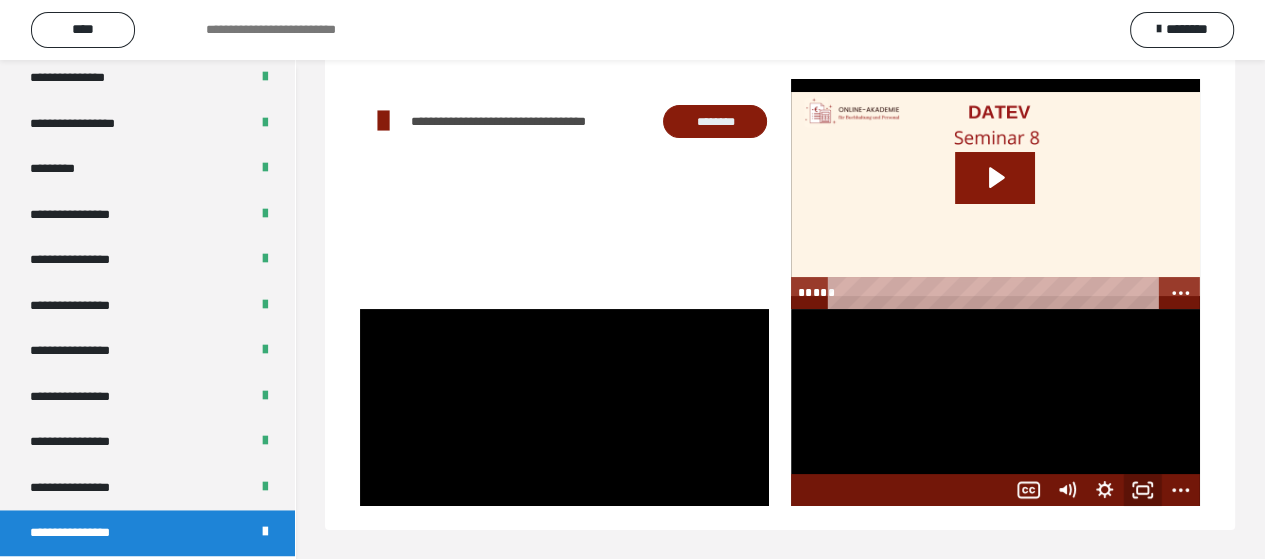 click 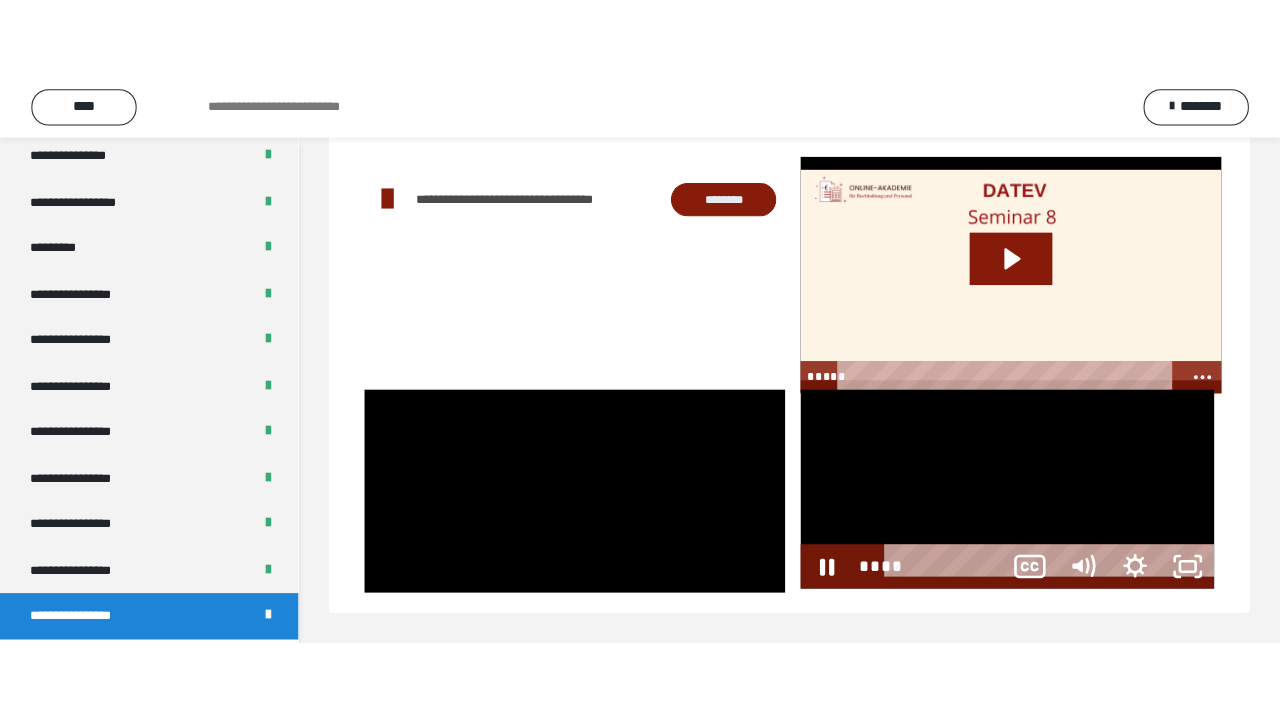 scroll, scrollTop: 60, scrollLeft: 0, axis: vertical 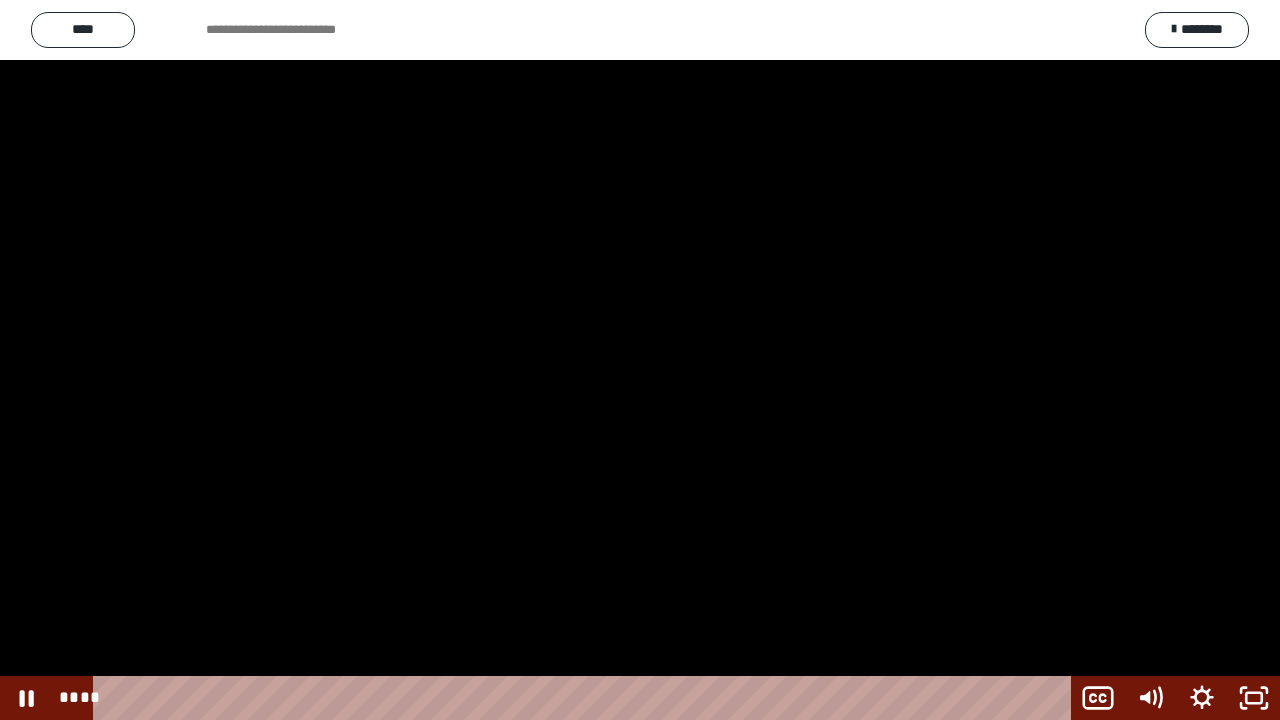 click at bounding box center [640, 360] 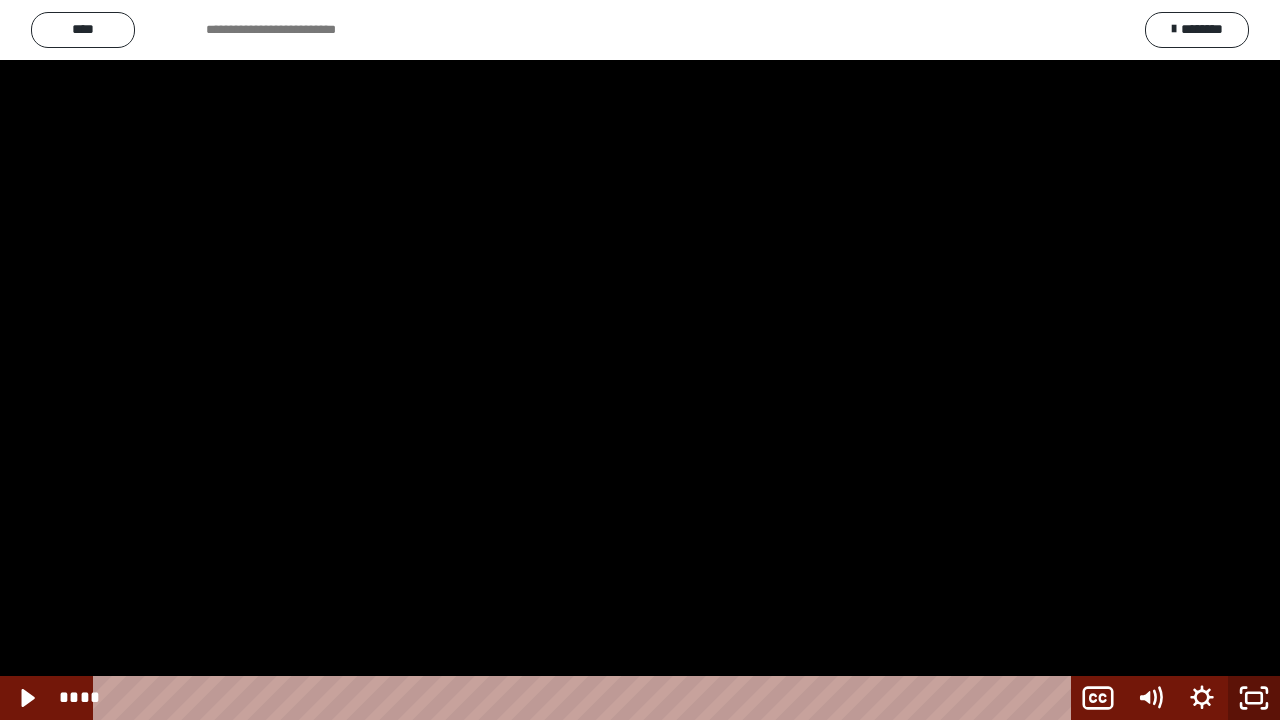click 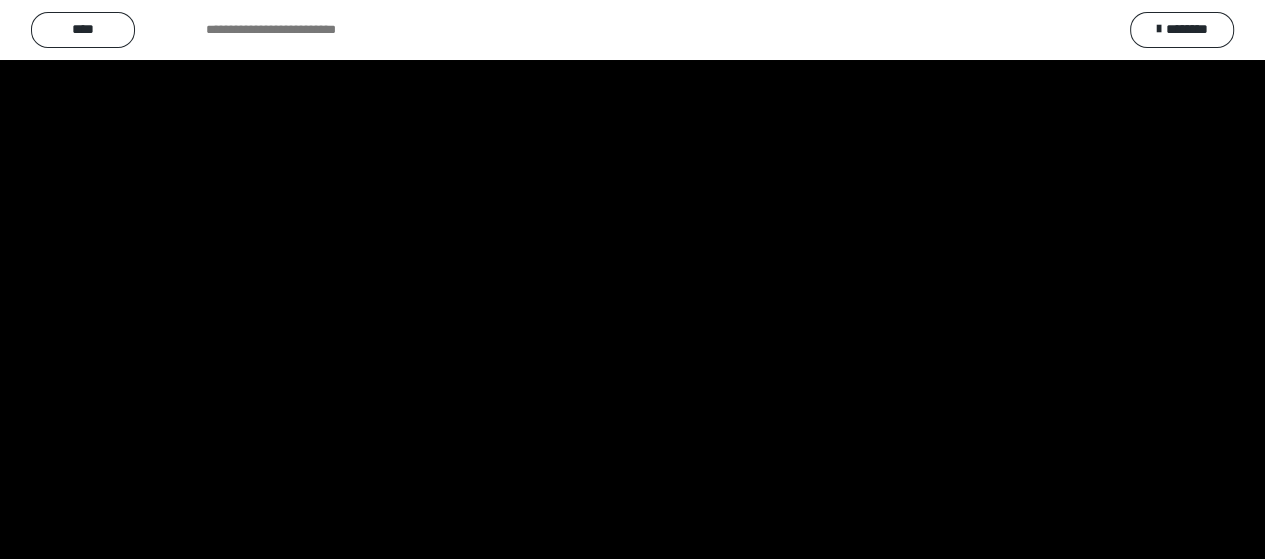 scroll, scrollTop: 2556, scrollLeft: 0, axis: vertical 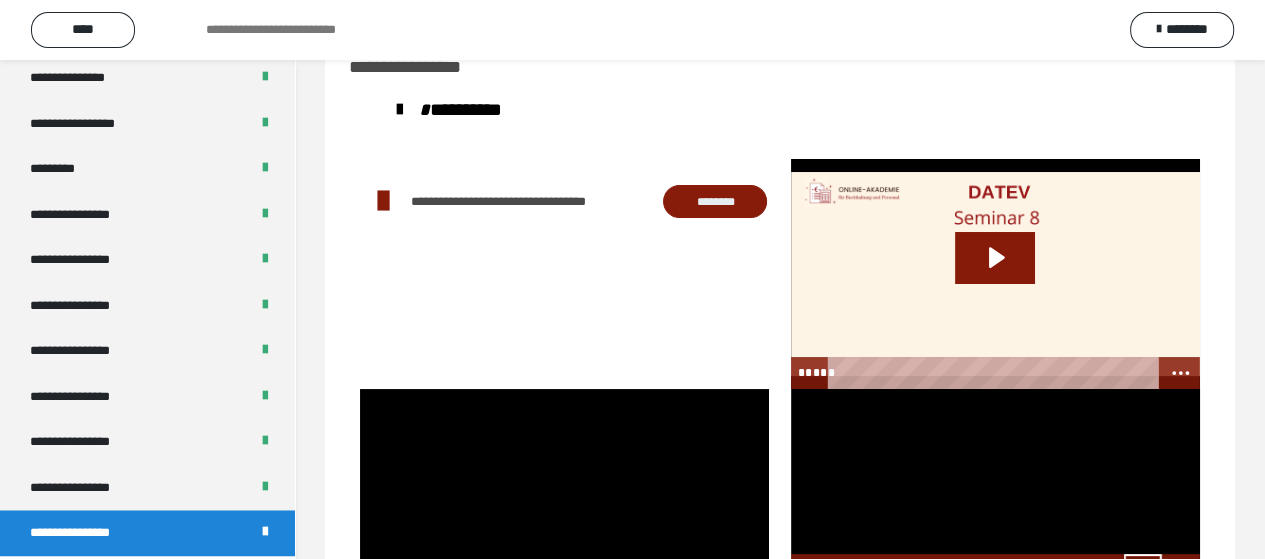 click at bounding box center (995, 487) 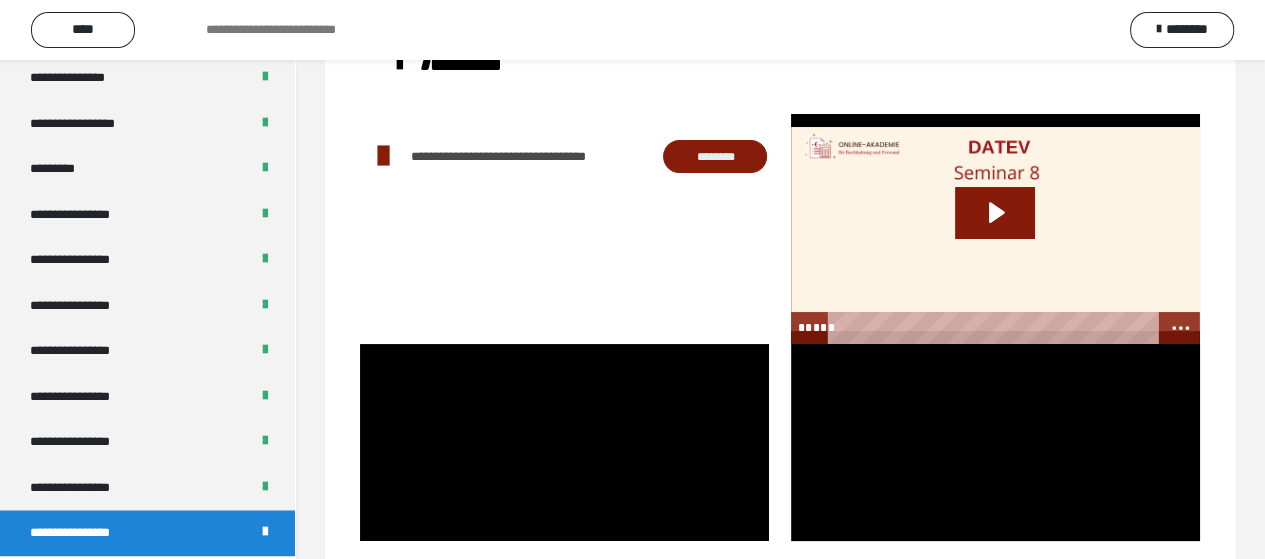 scroll, scrollTop: 134, scrollLeft: 0, axis: vertical 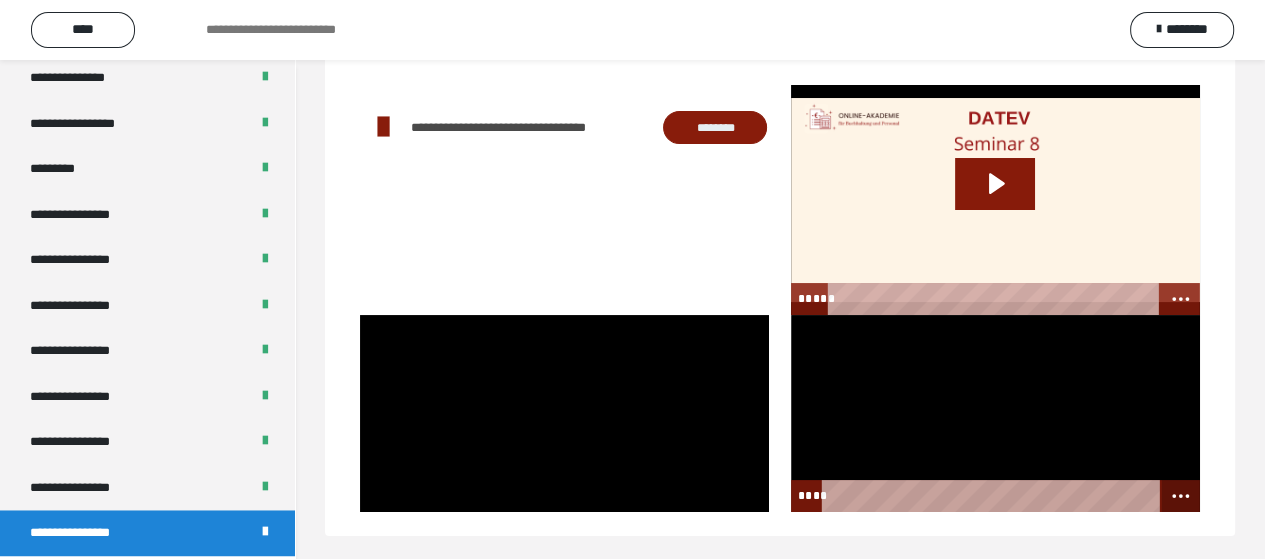 click 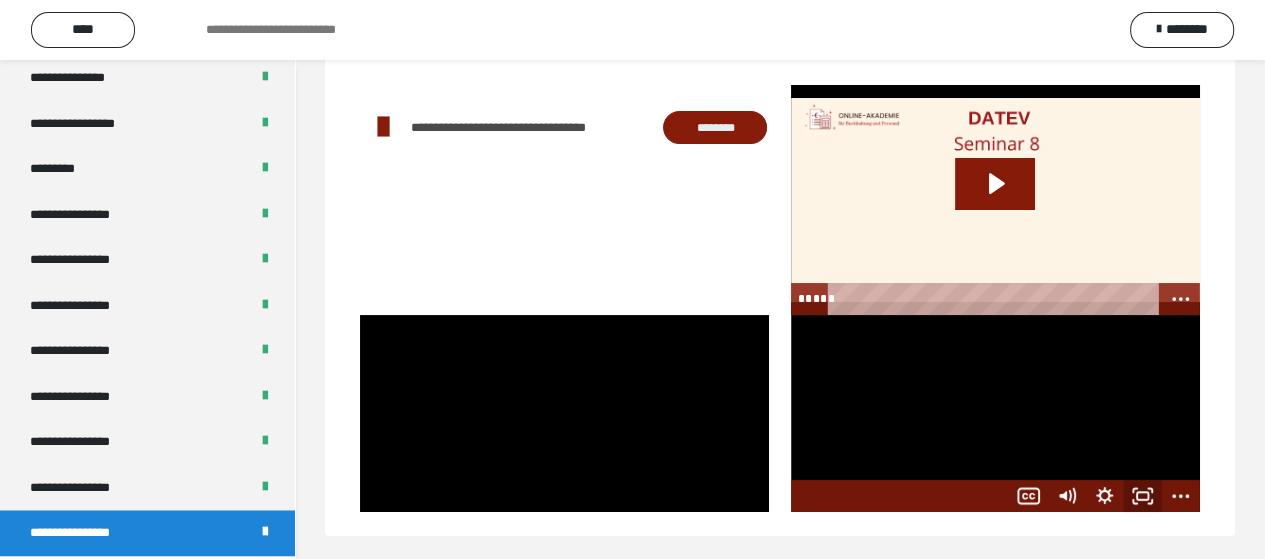 click 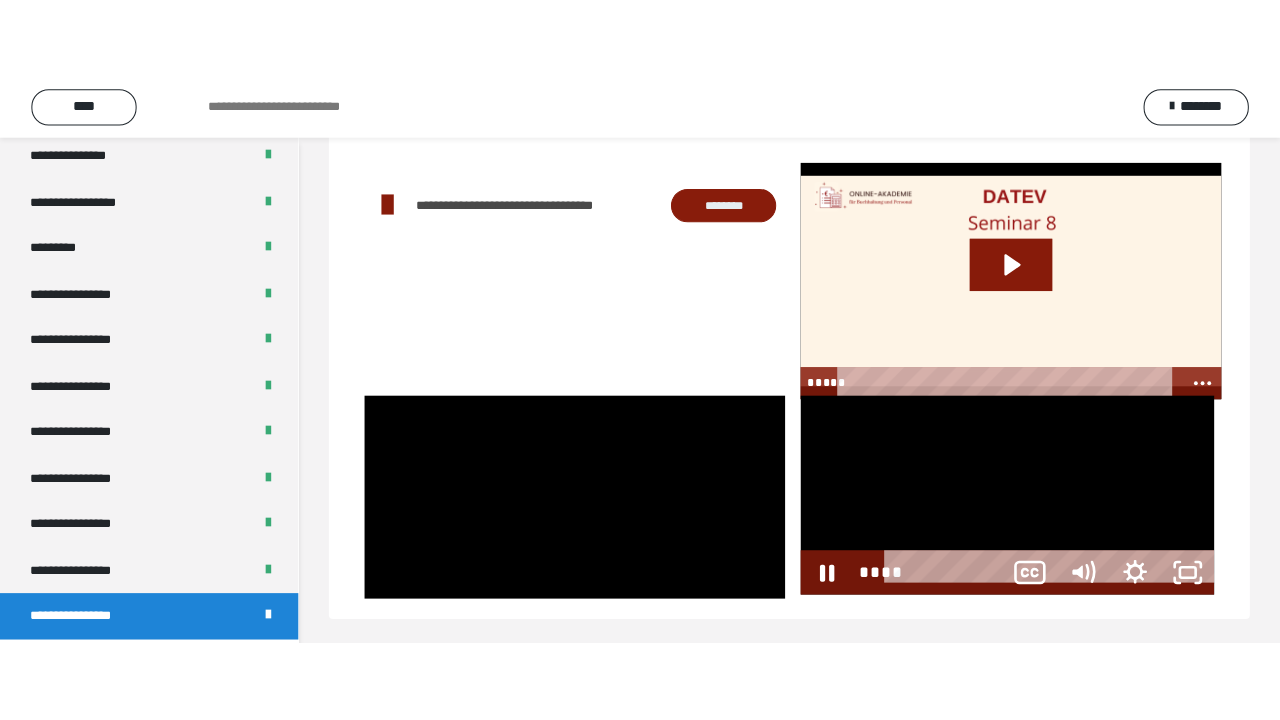 scroll, scrollTop: 60, scrollLeft: 0, axis: vertical 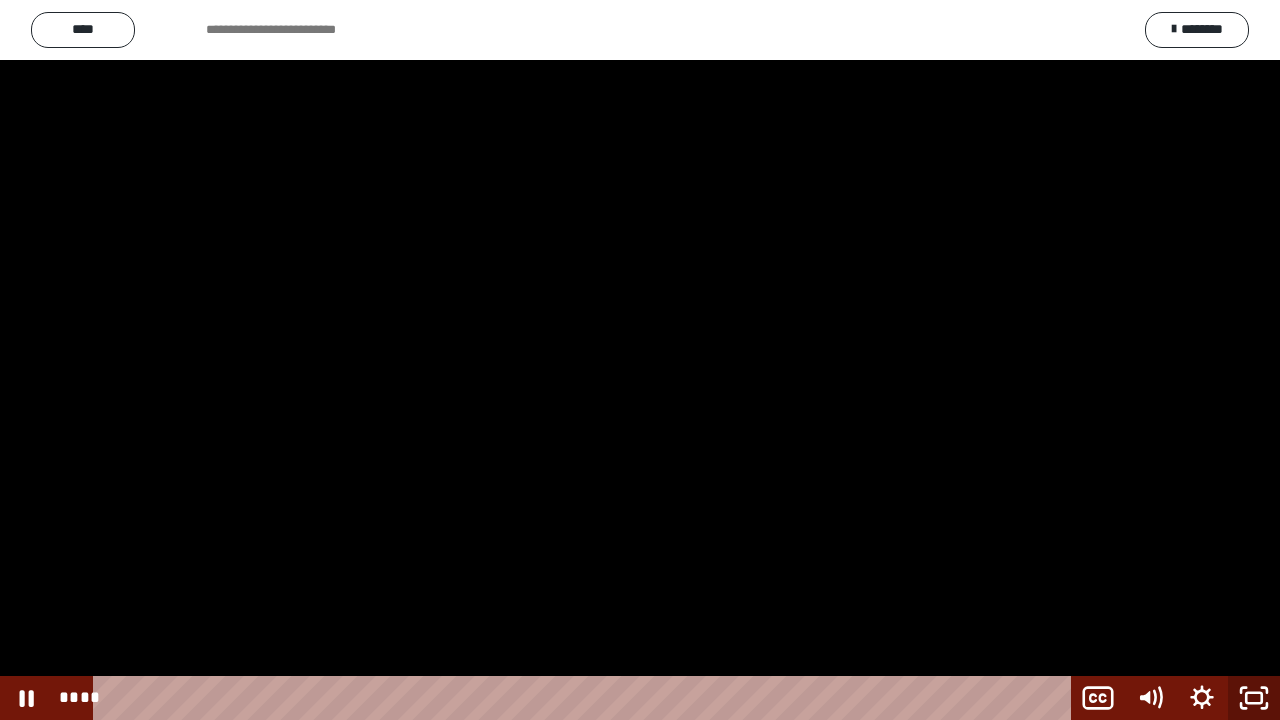 click 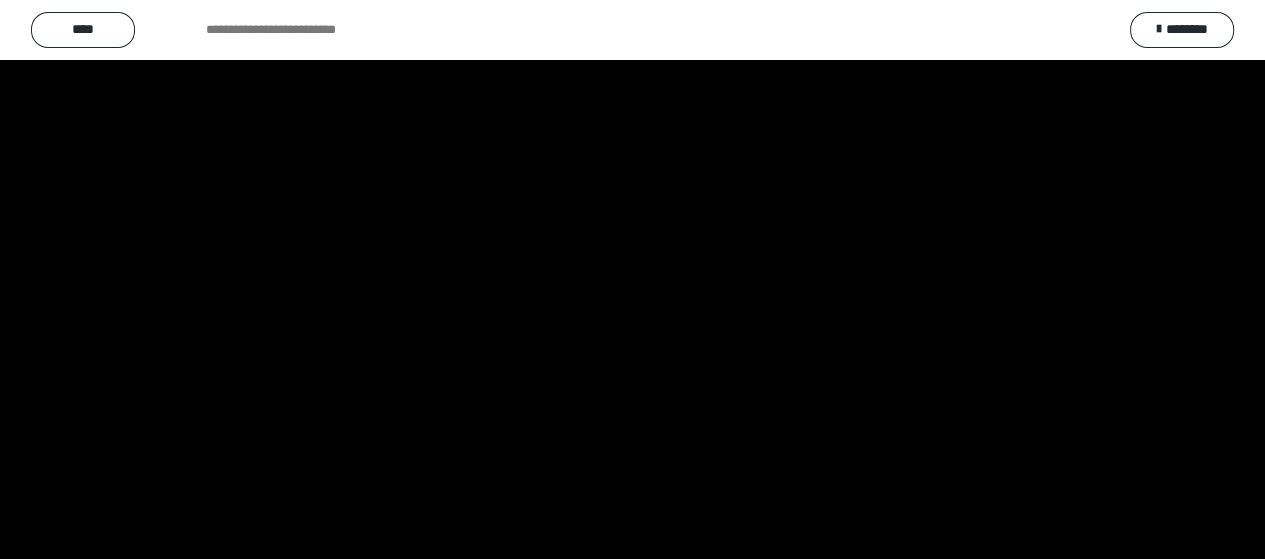 scroll, scrollTop: 2556, scrollLeft: 0, axis: vertical 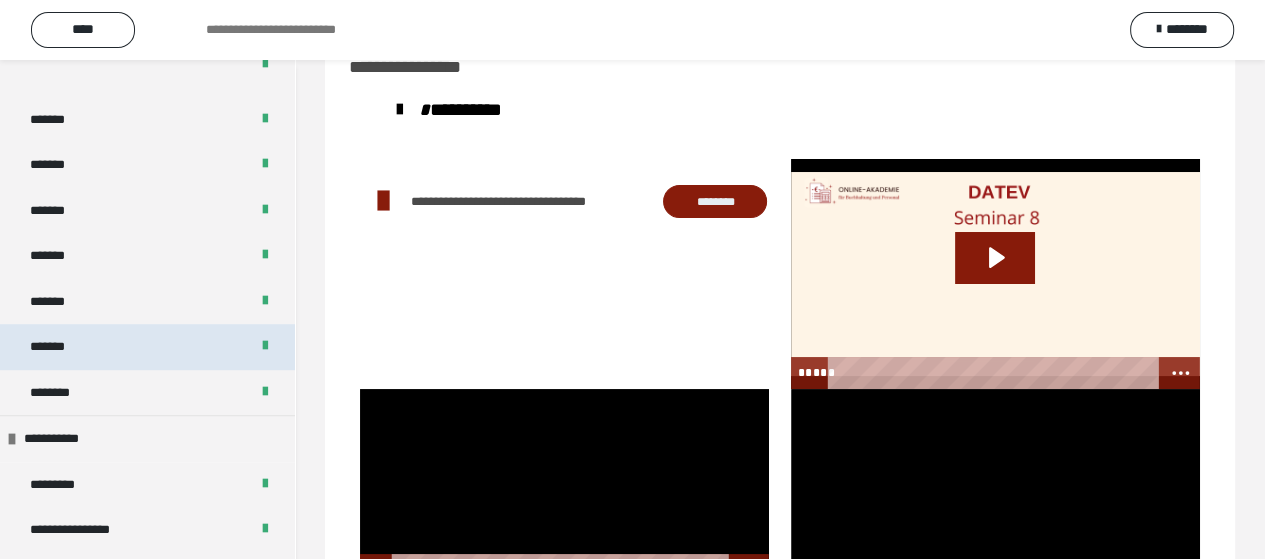 click on "*******" at bounding box center [62, 347] 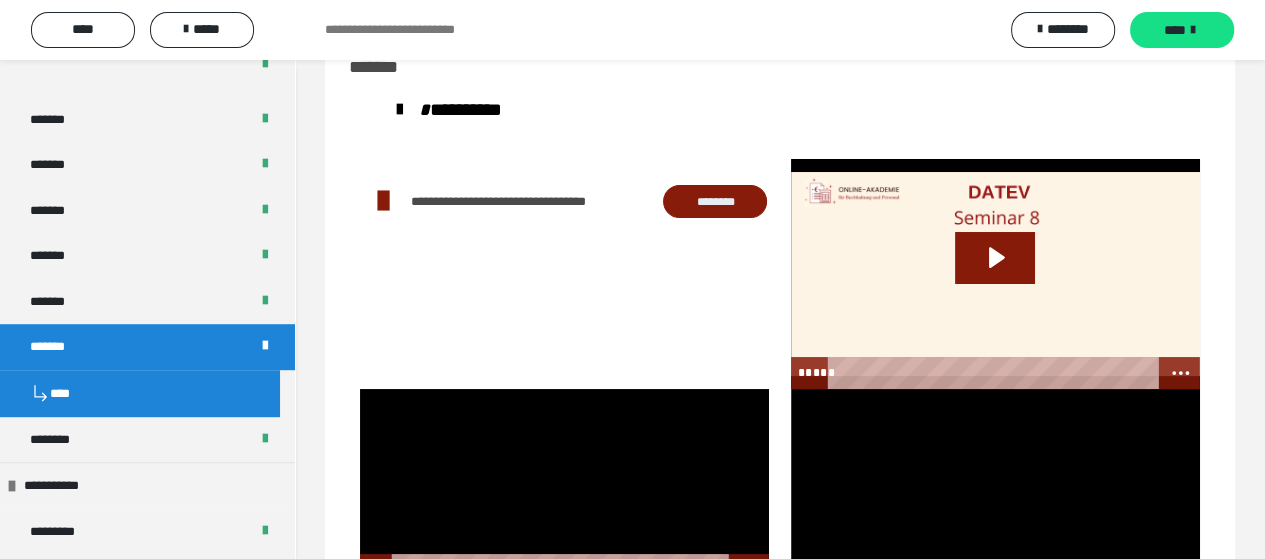 click on "*******" at bounding box center [62, 347] 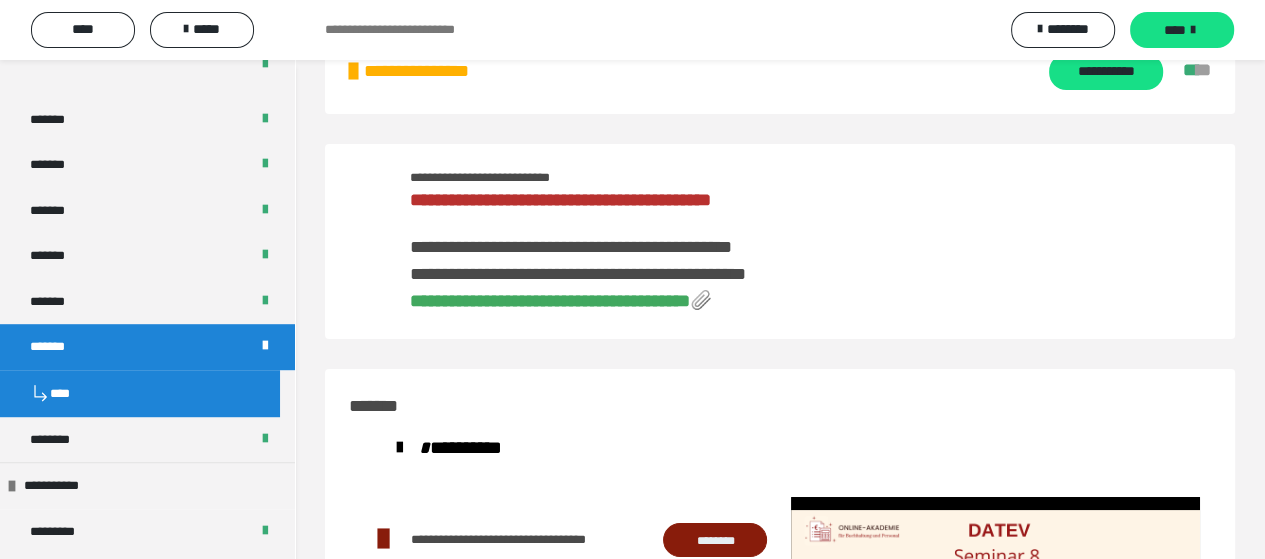 scroll, scrollTop: 398, scrollLeft: 0, axis: vertical 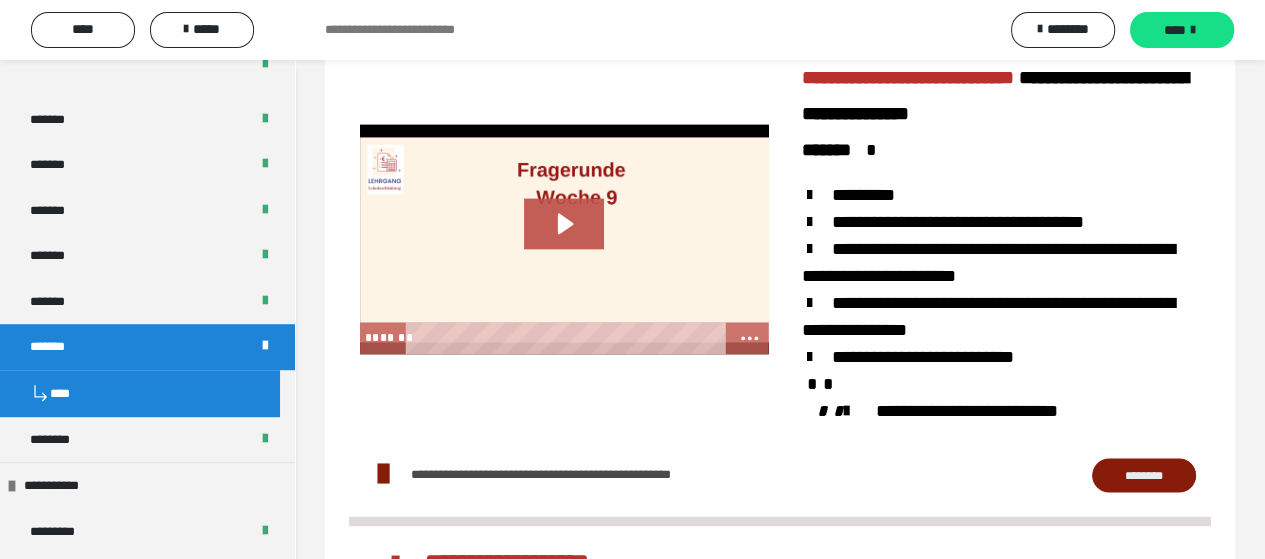 click at bounding box center (564, 239) 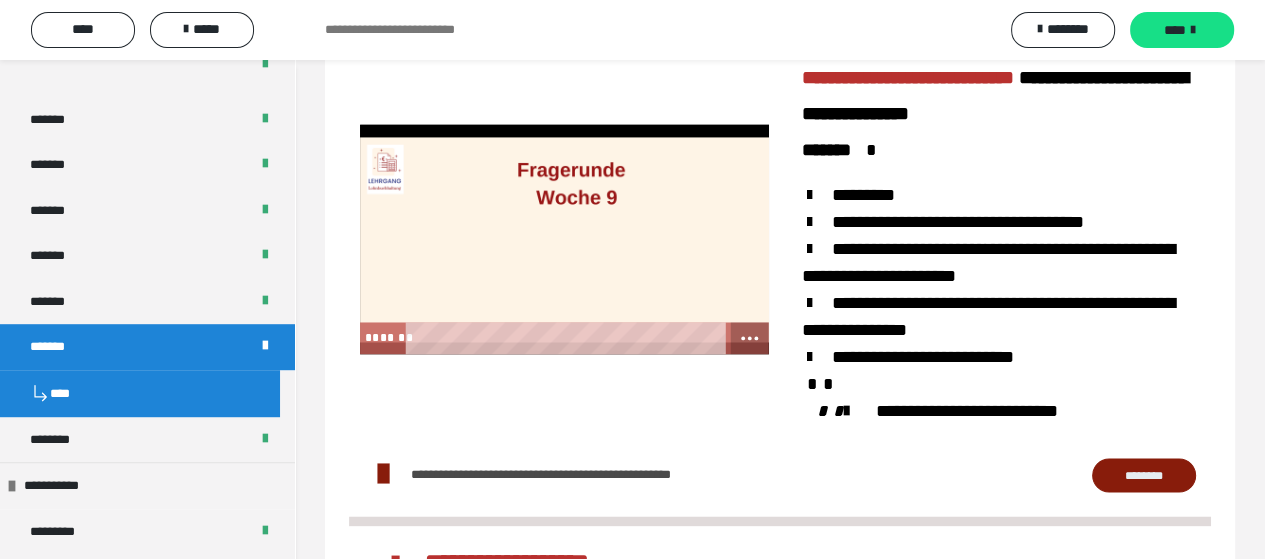 click 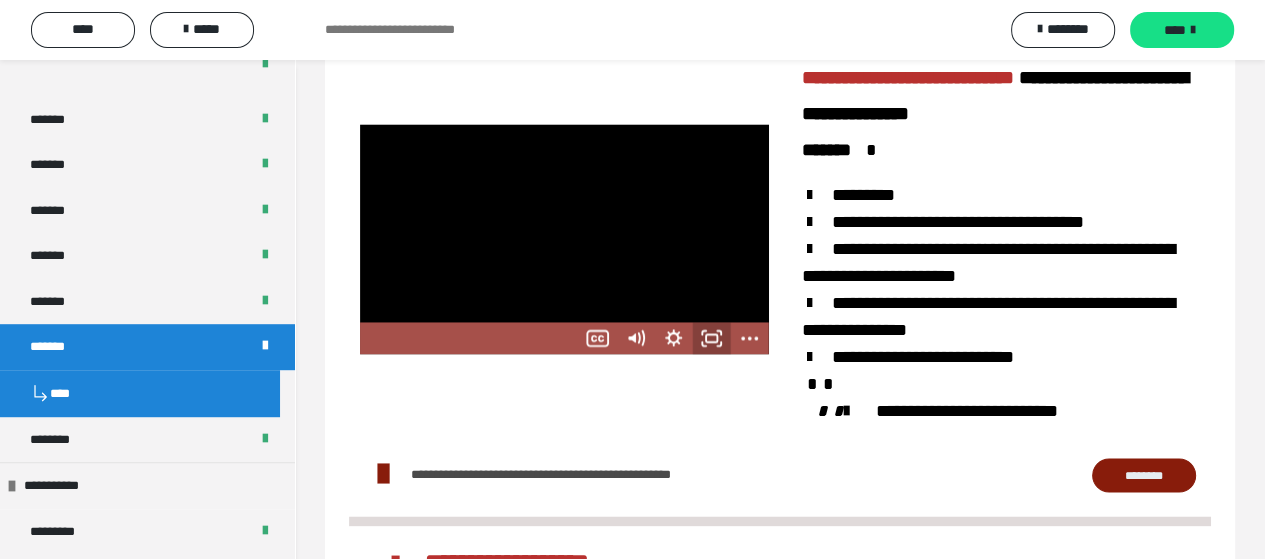 click 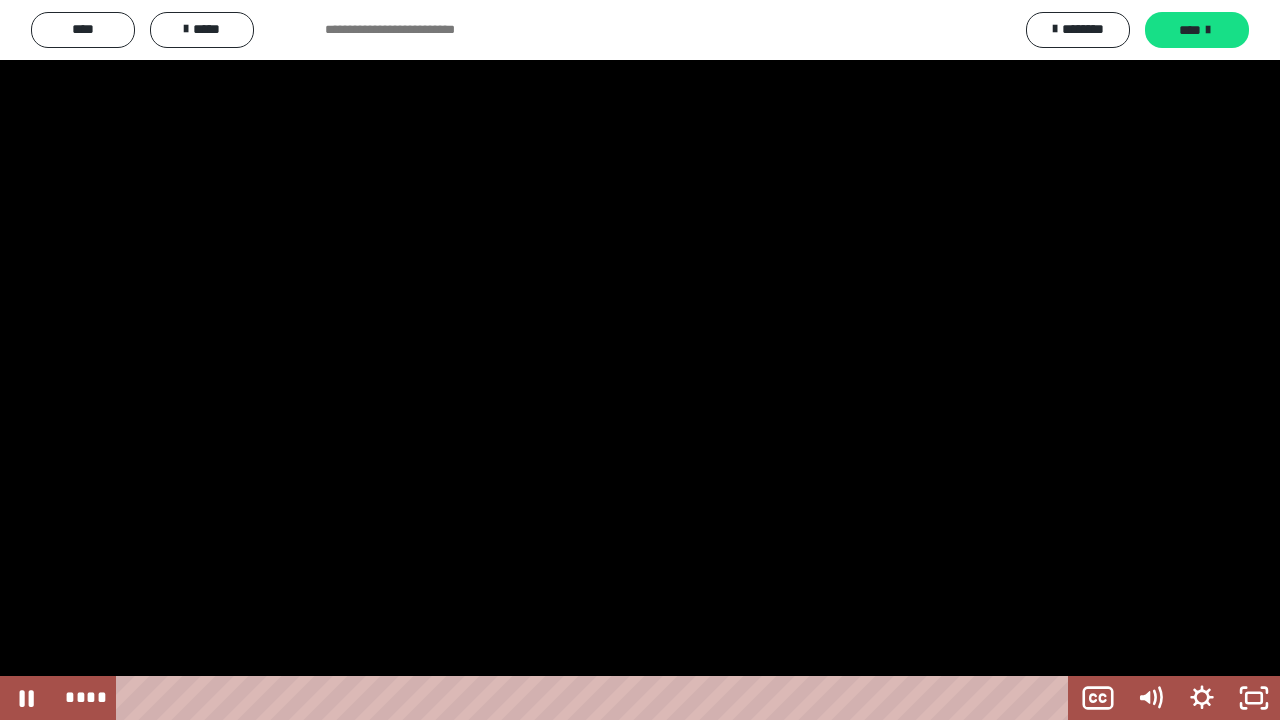 click at bounding box center [640, 360] 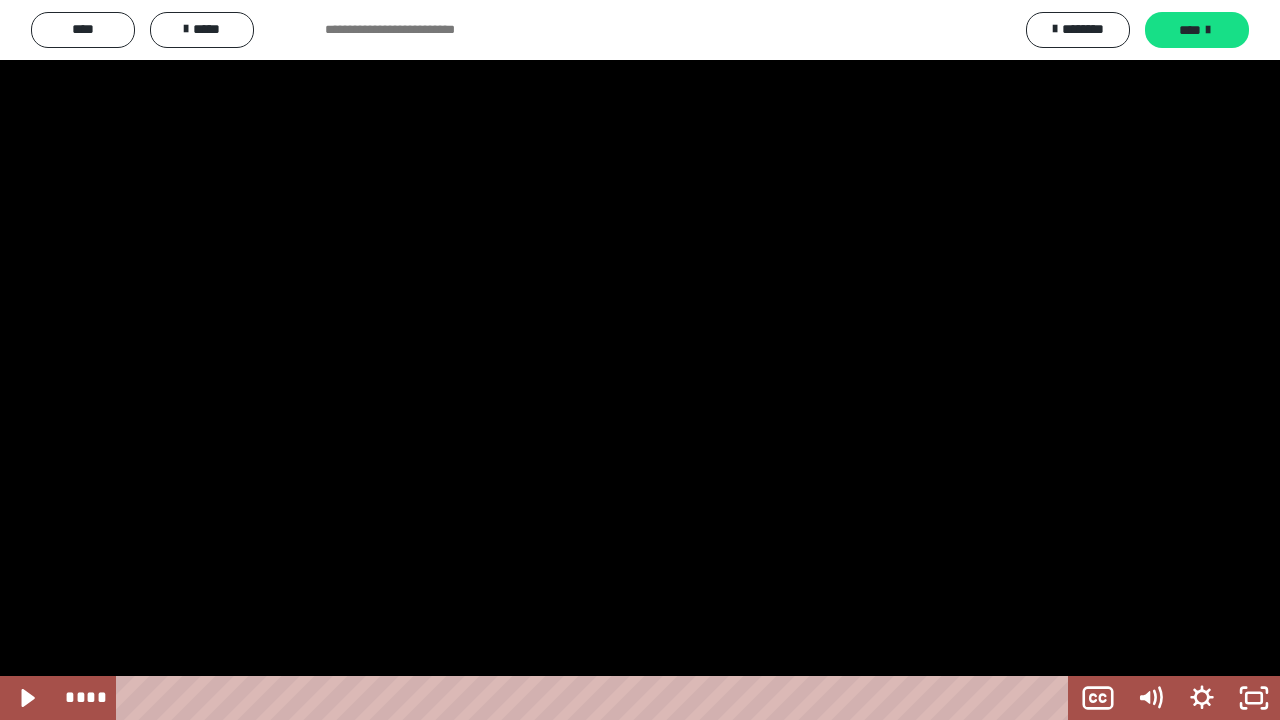 type 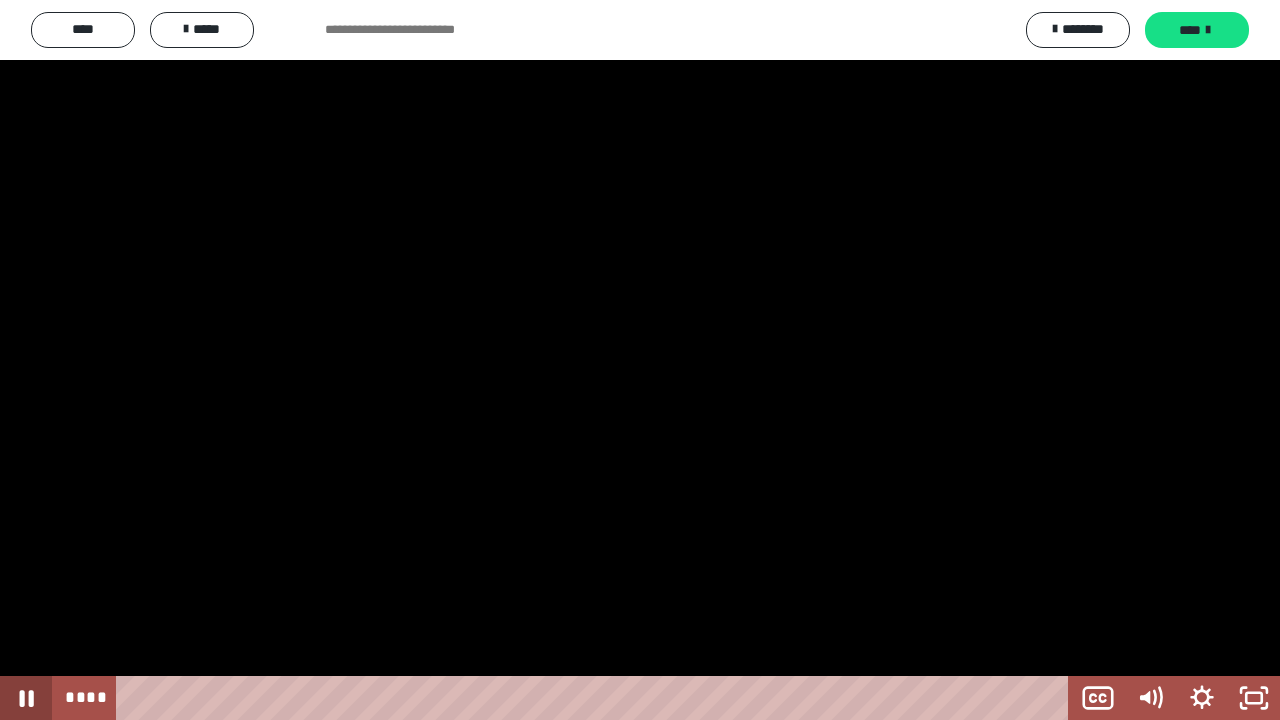 click 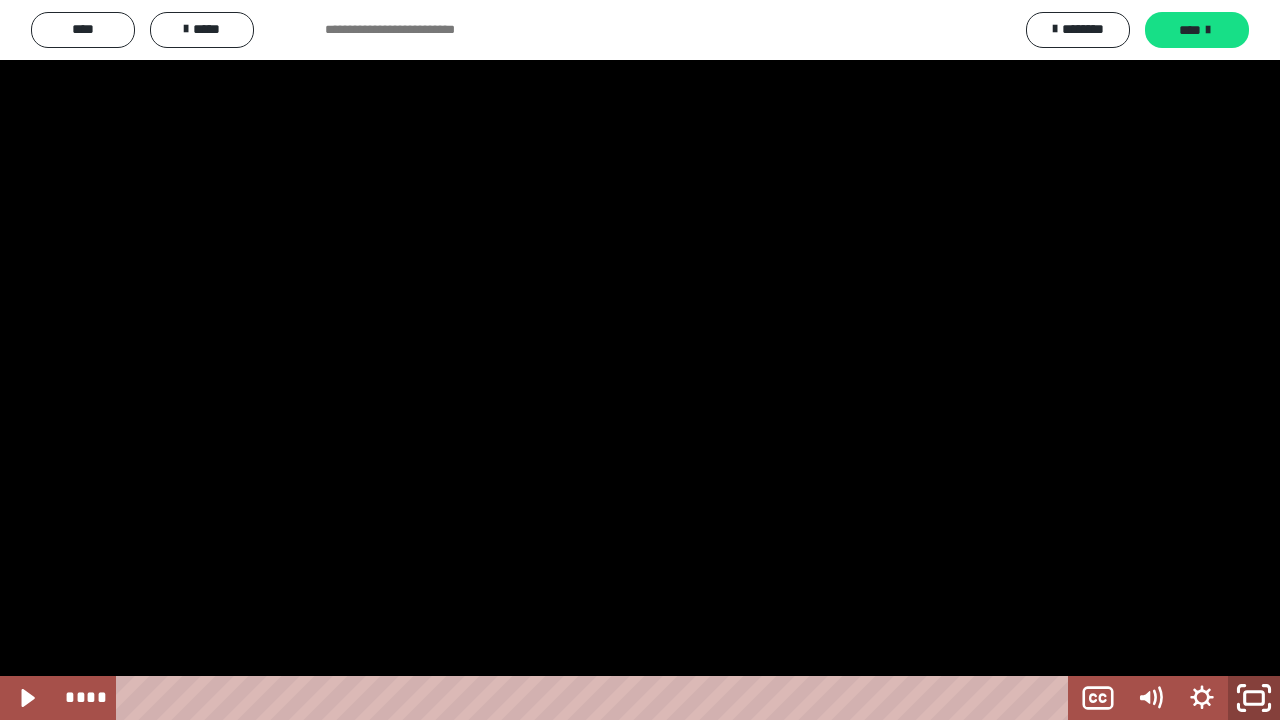 click 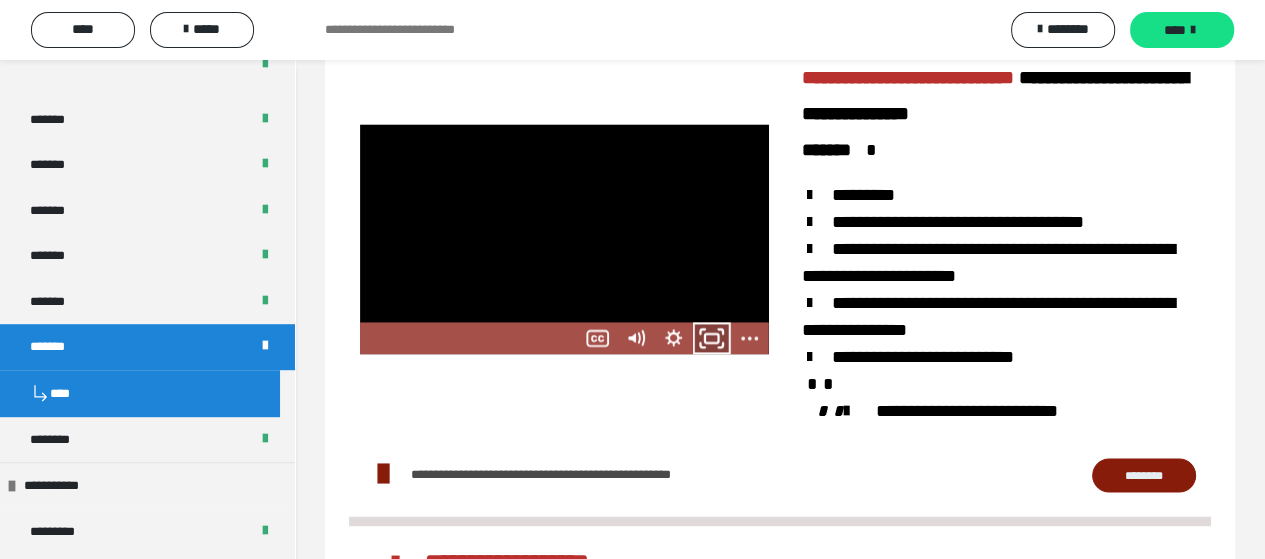 click 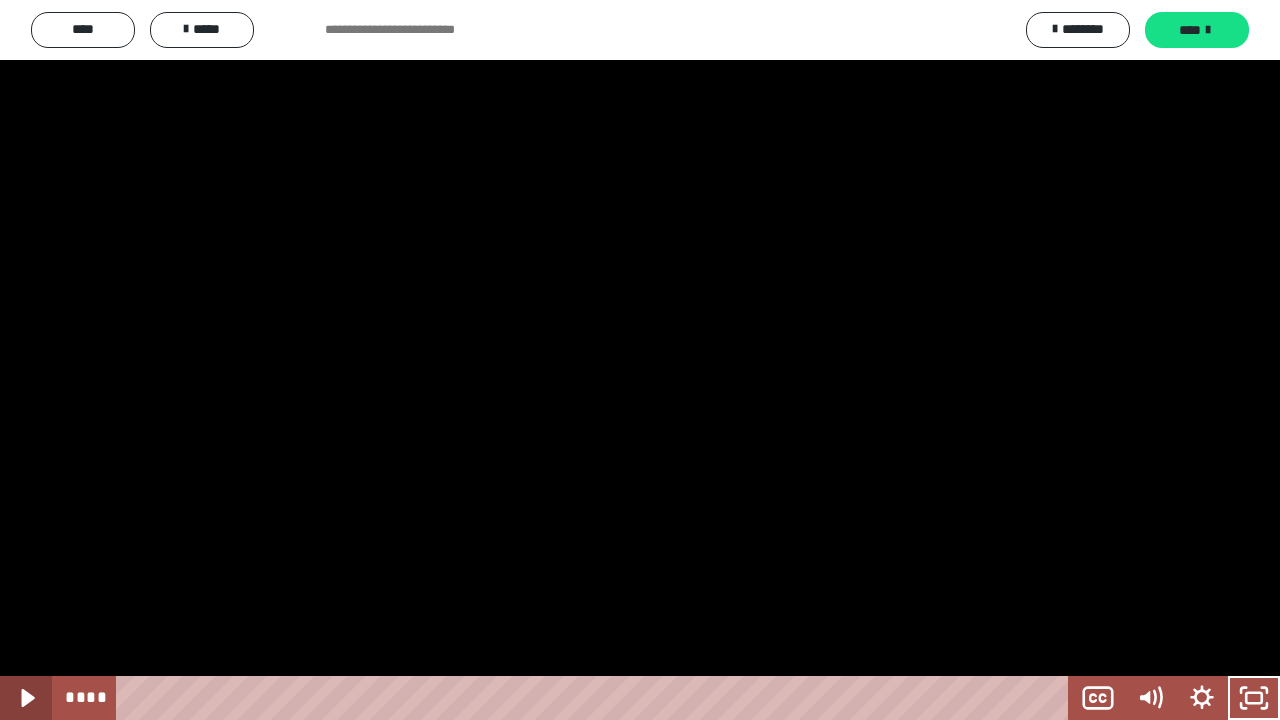 click 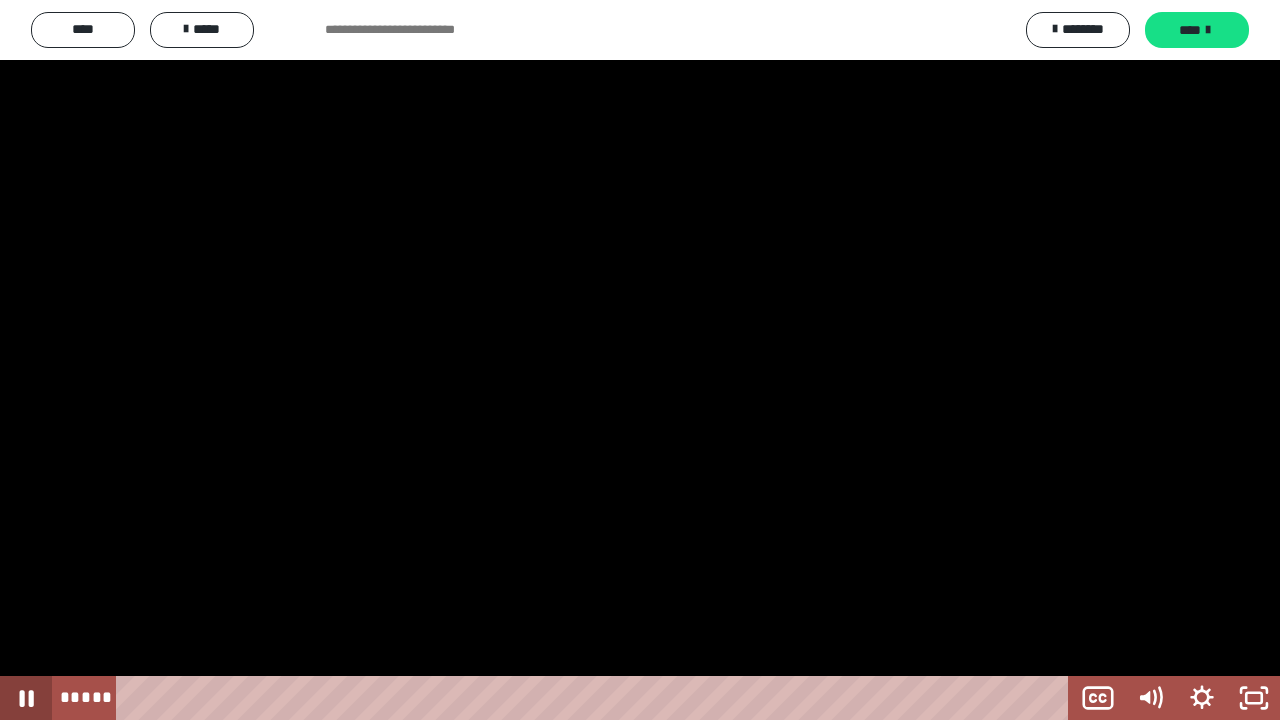 type 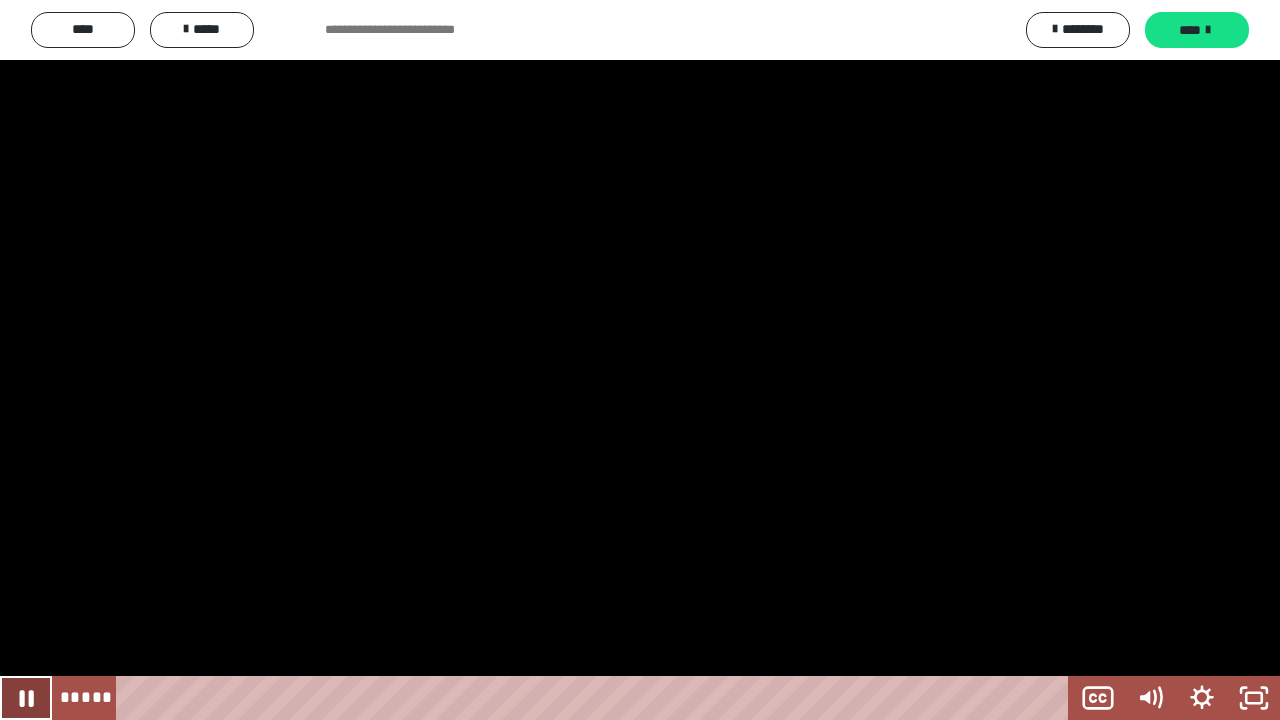 click 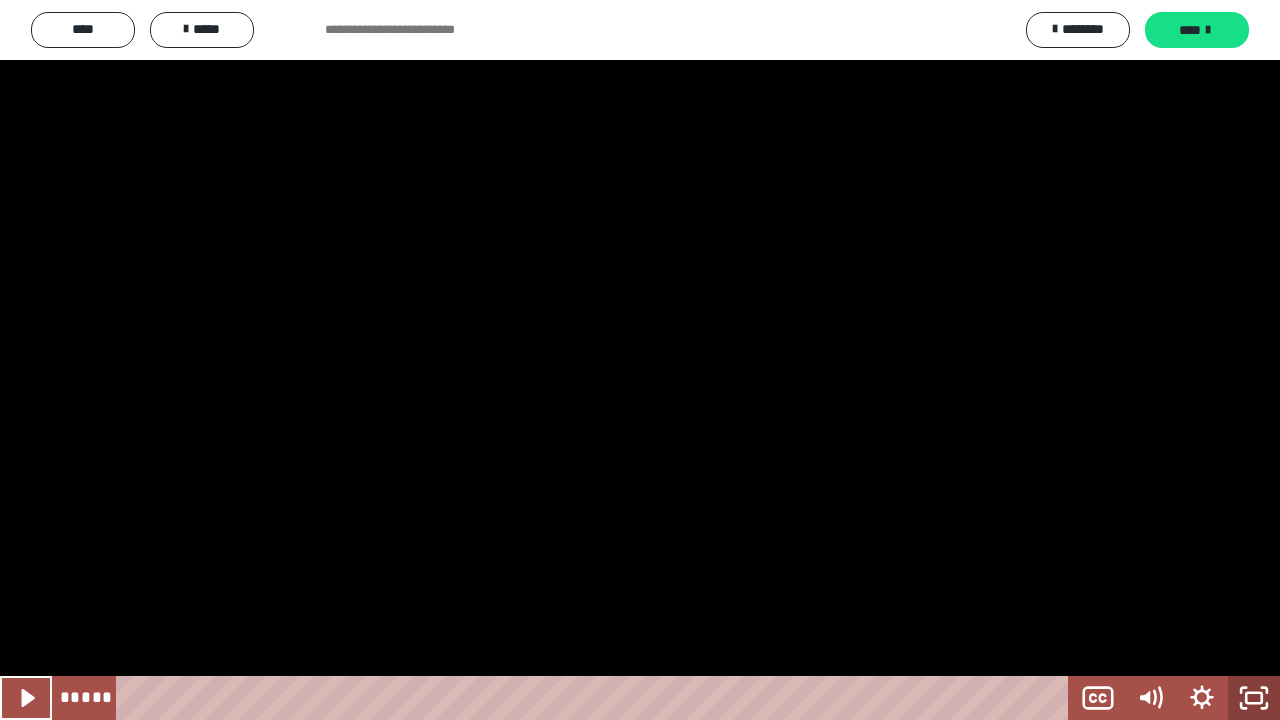 click 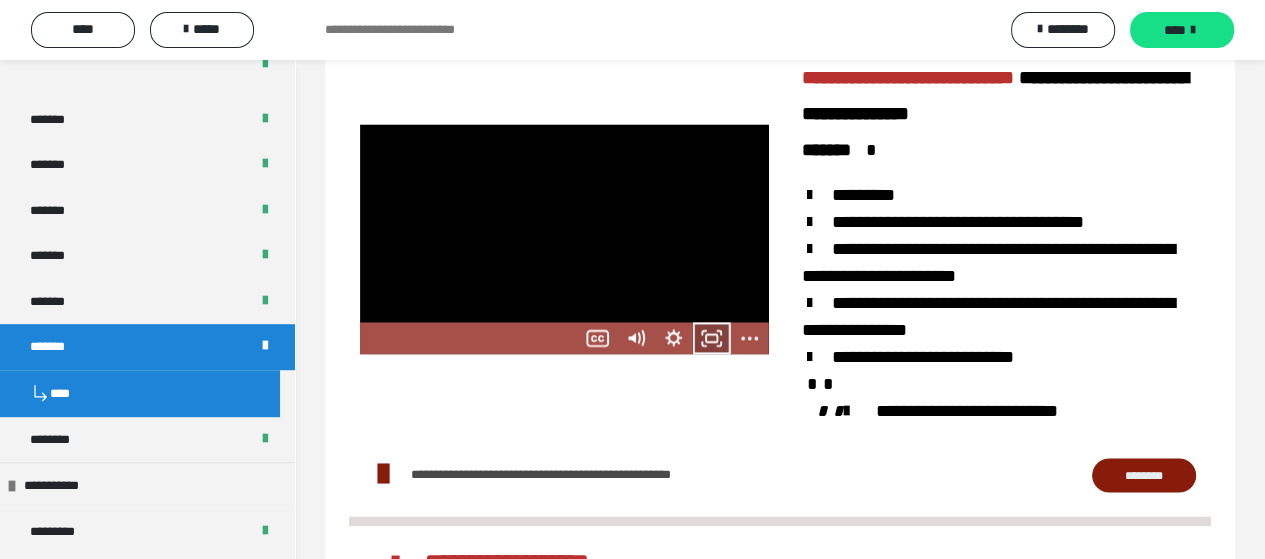 click 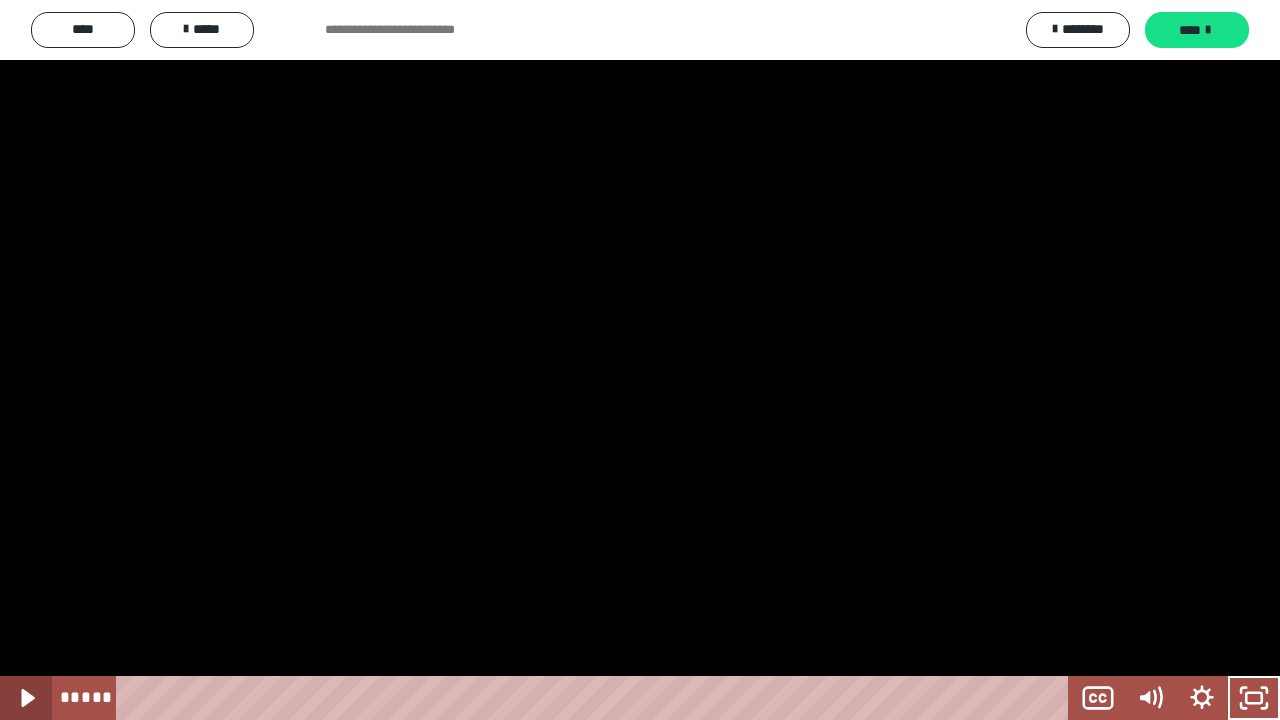 click 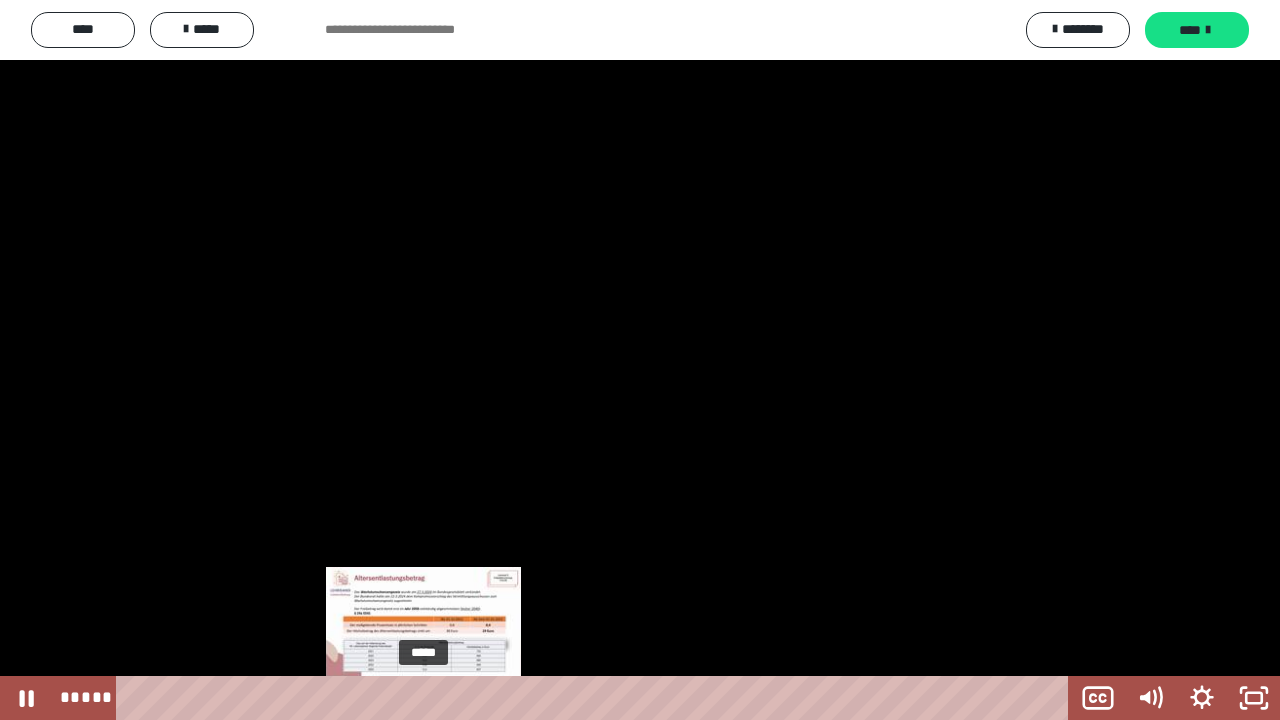 click at bounding box center (423, 698) 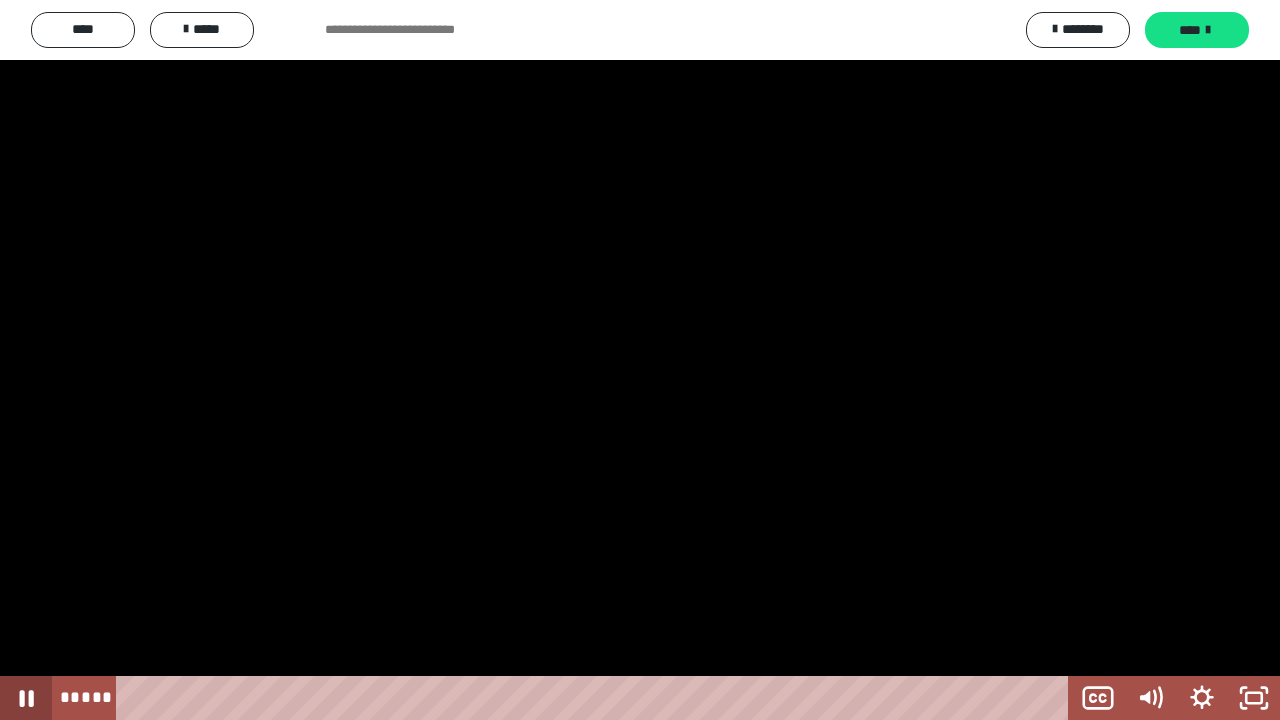 click 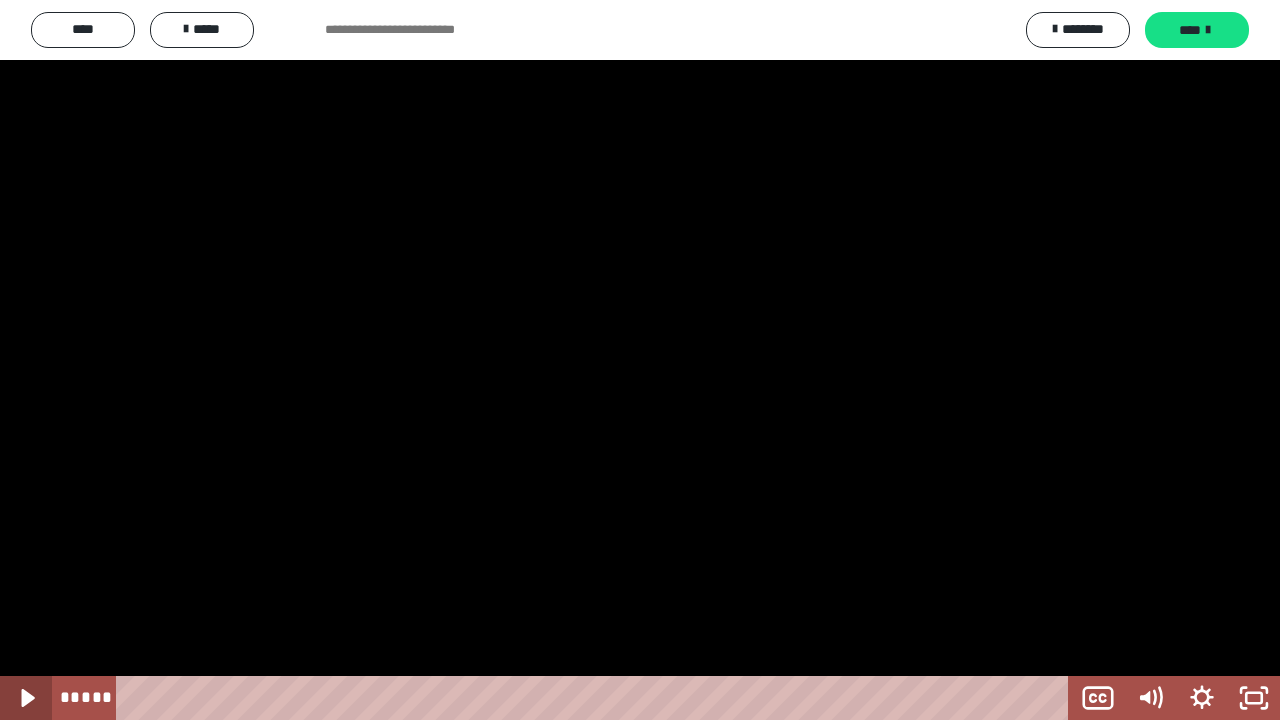 type 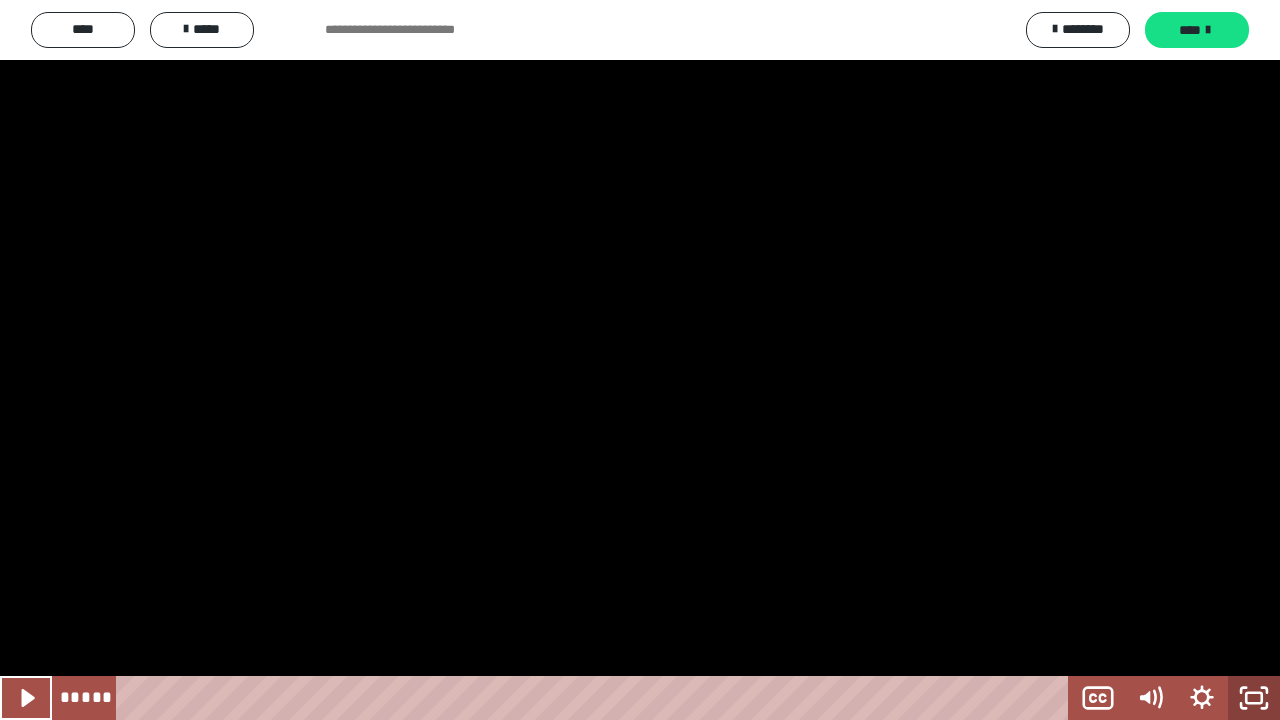 click 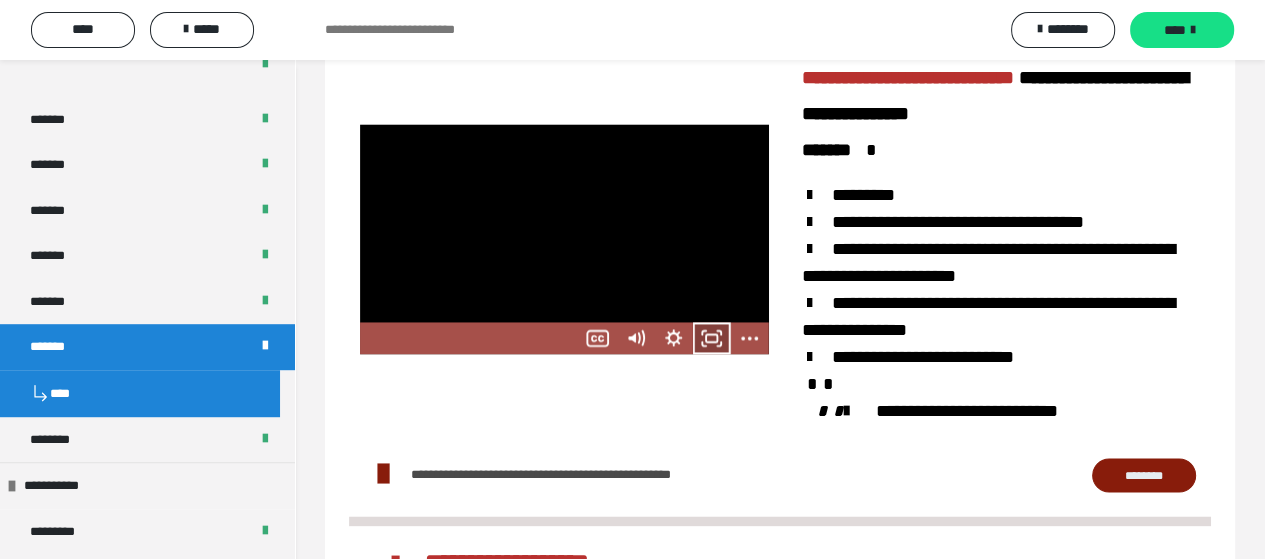 click 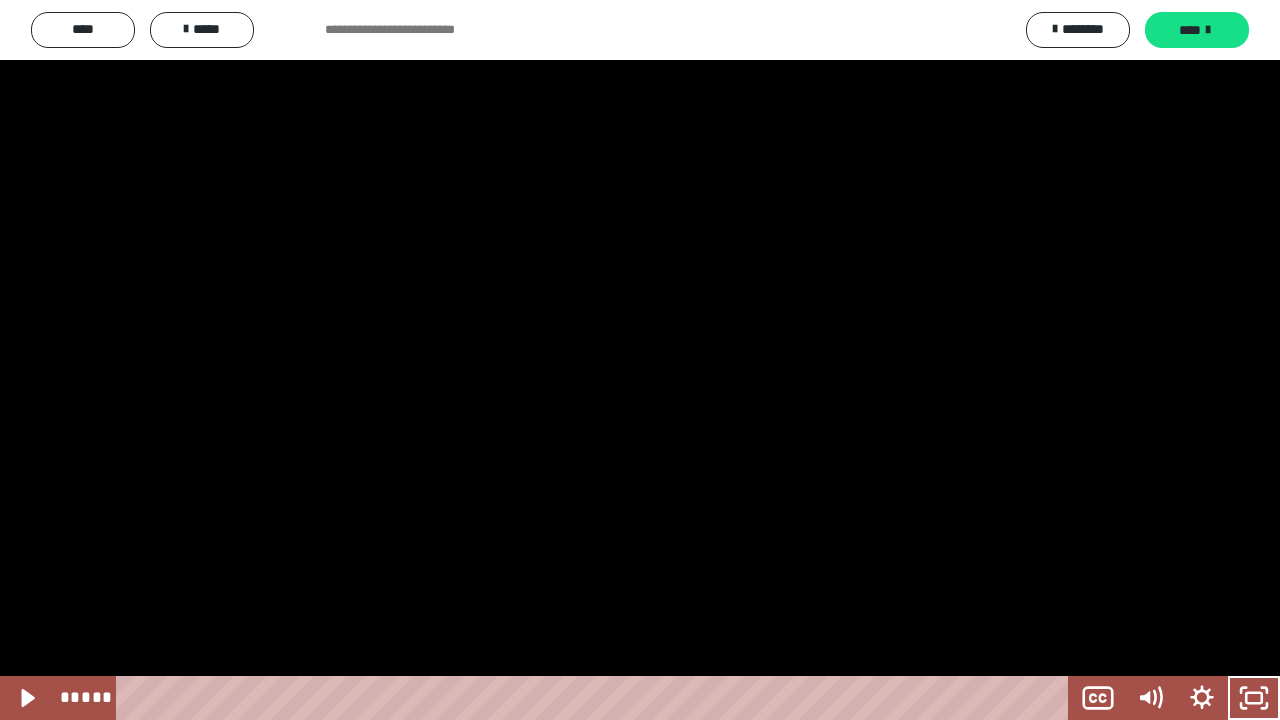 click at bounding box center [640, 360] 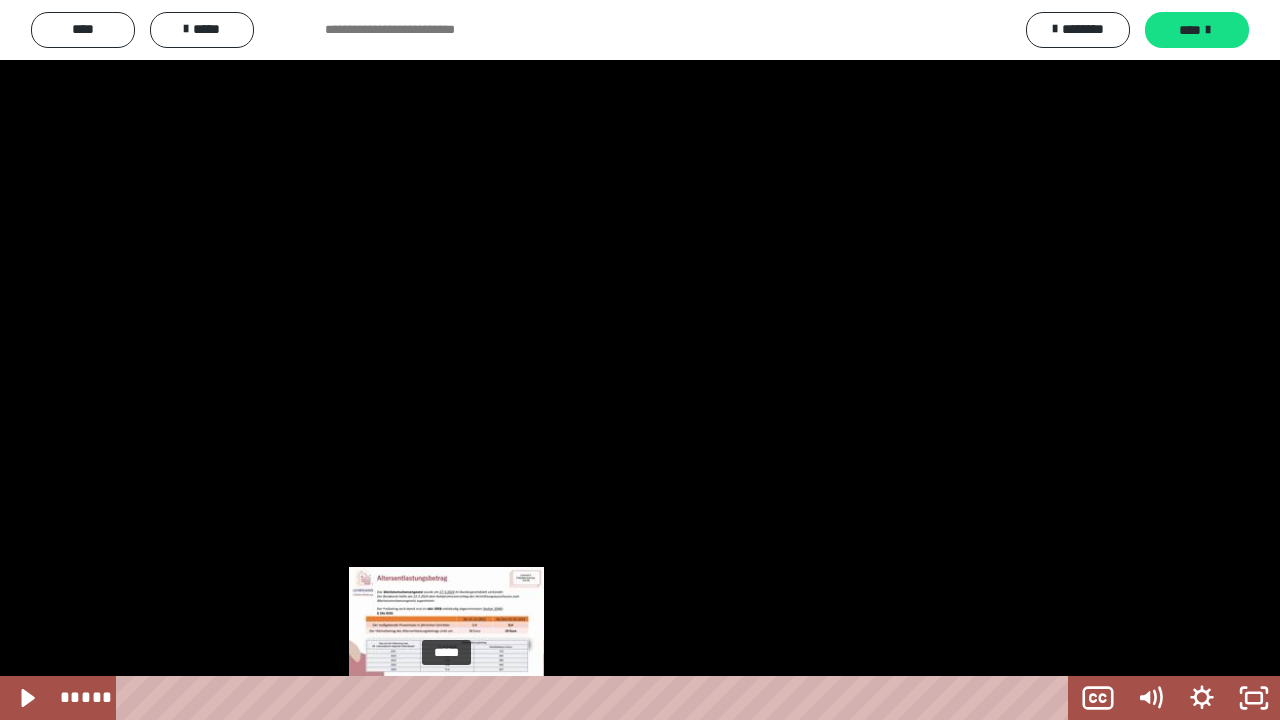 click on "*****" at bounding box center (596, 698) 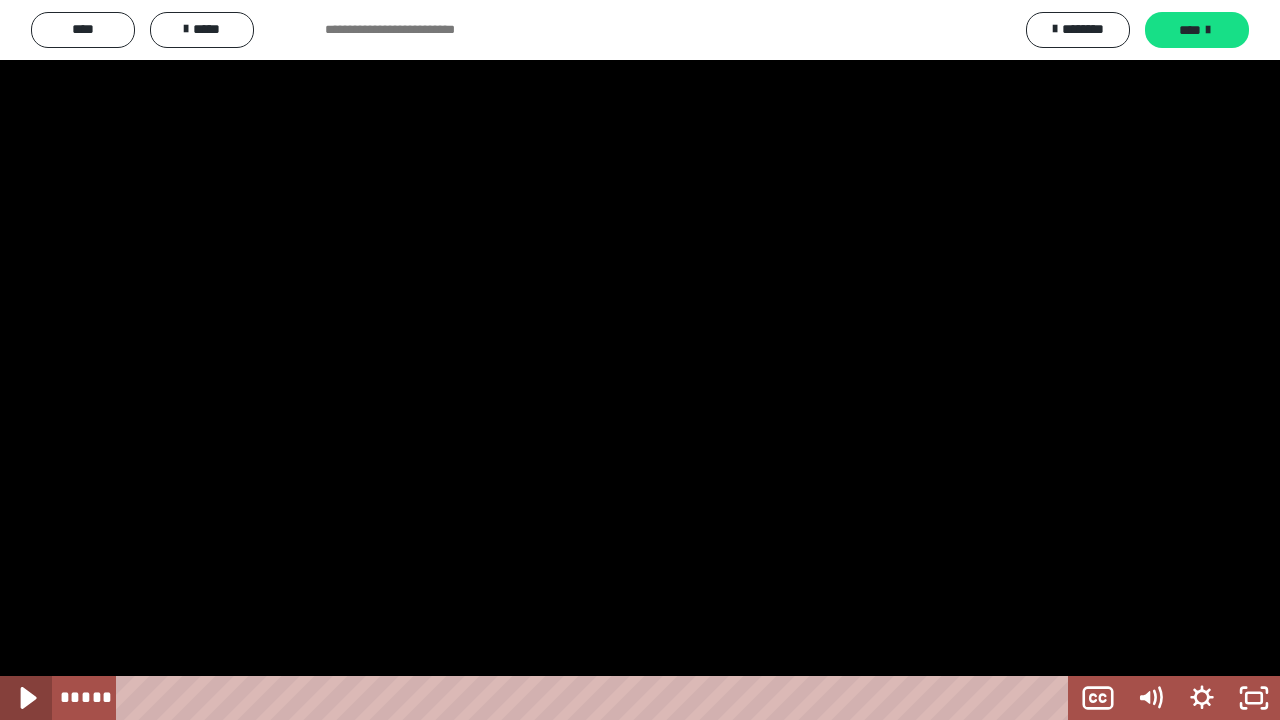 click 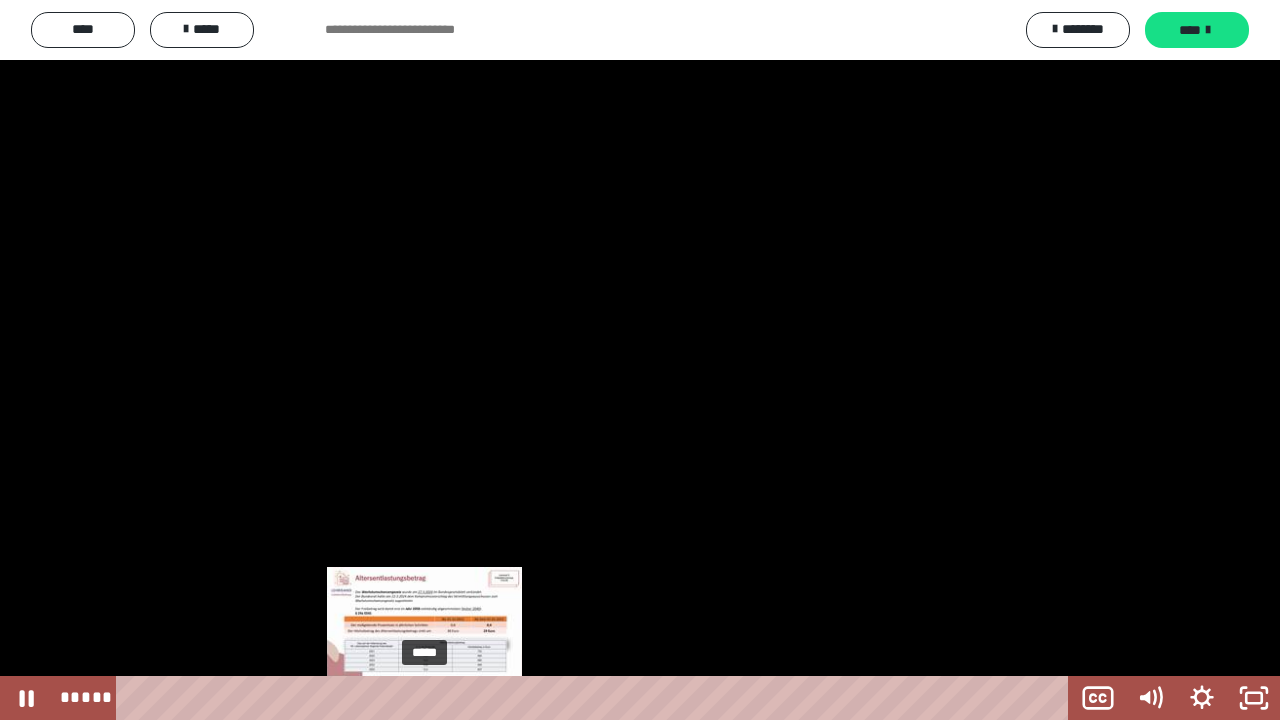 drag, startPoint x: 446, startPoint y: 699, endPoint x: 426, endPoint y: 702, distance: 20.22375 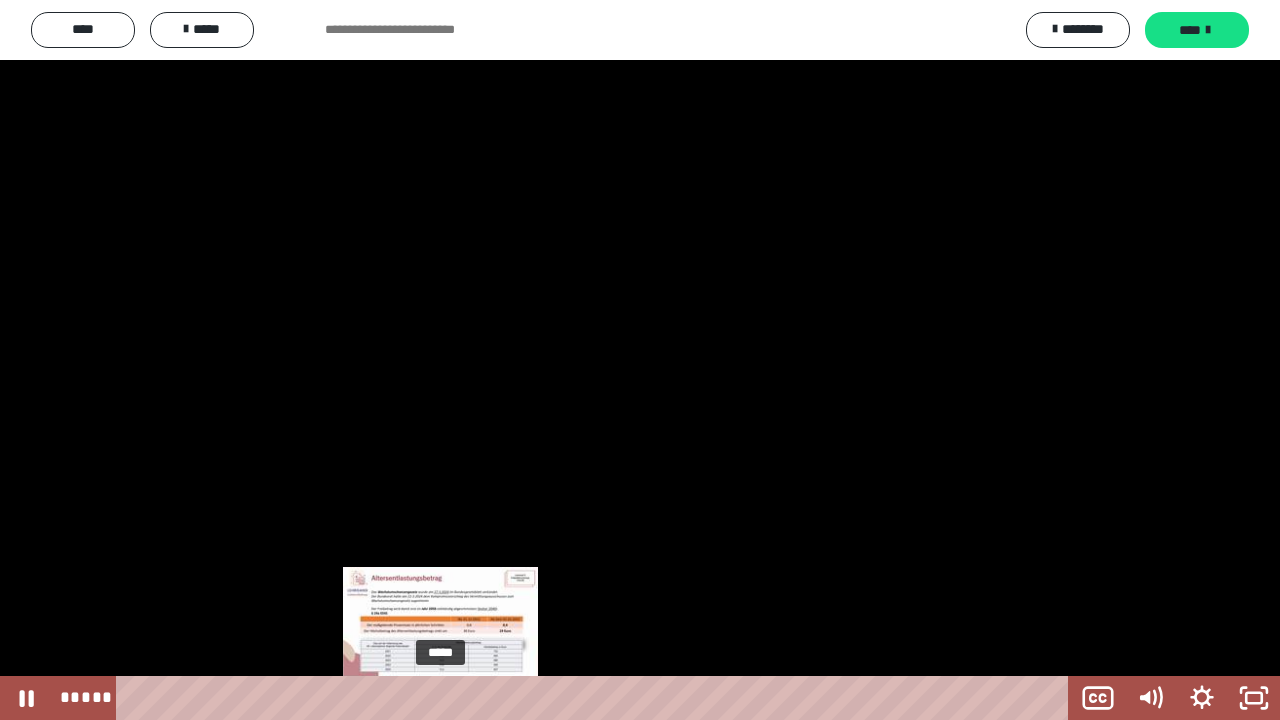 drag, startPoint x: 426, startPoint y: 702, endPoint x: 442, endPoint y: 698, distance: 16.492422 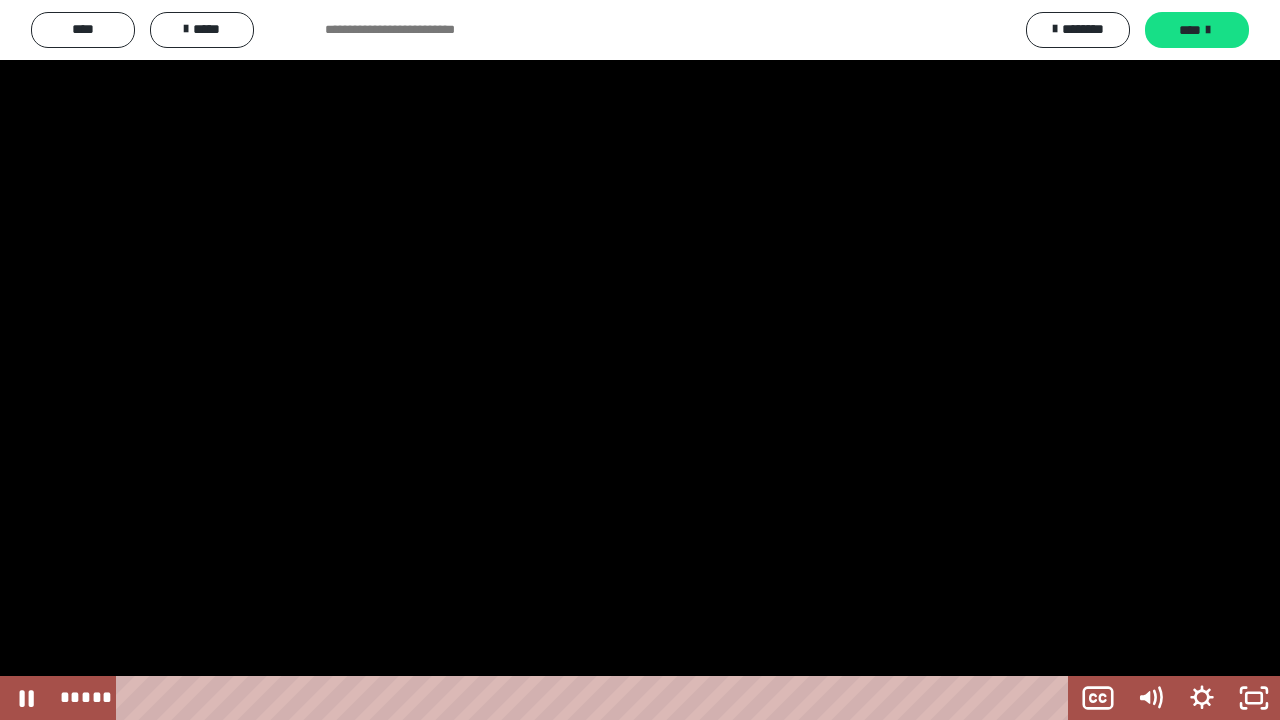 click at bounding box center (640, 360) 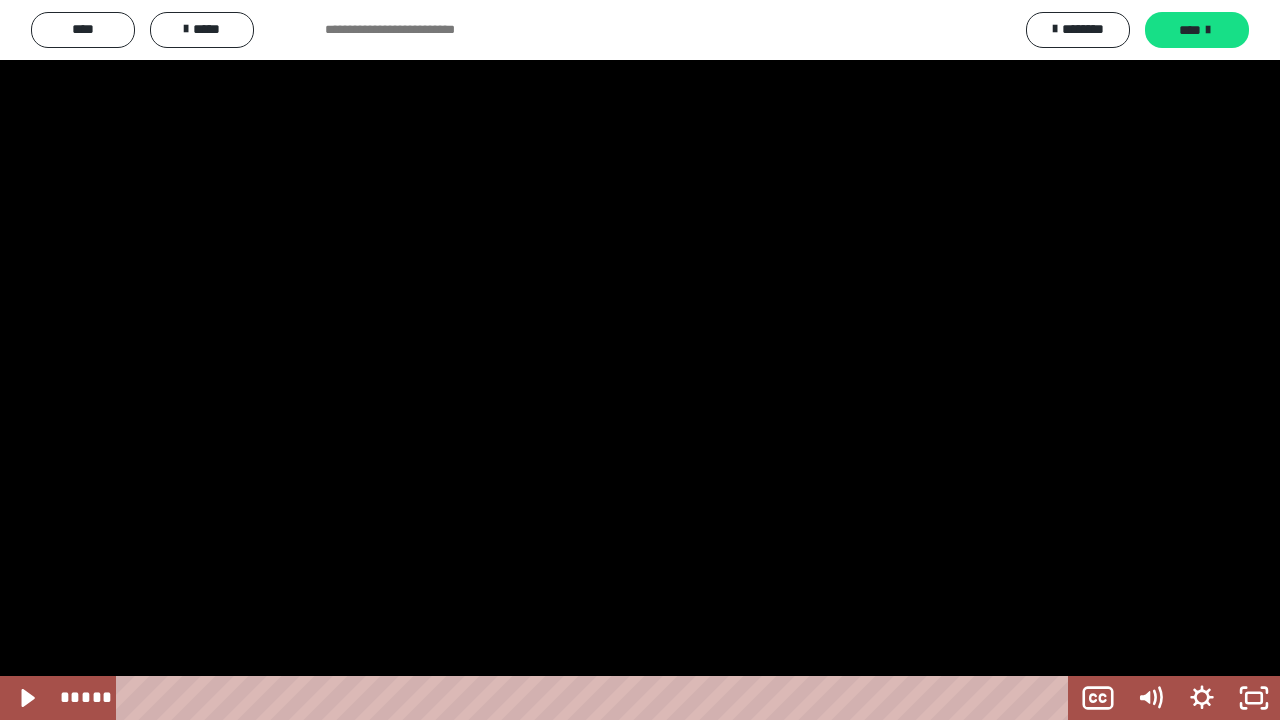 click at bounding box center [0, 0] 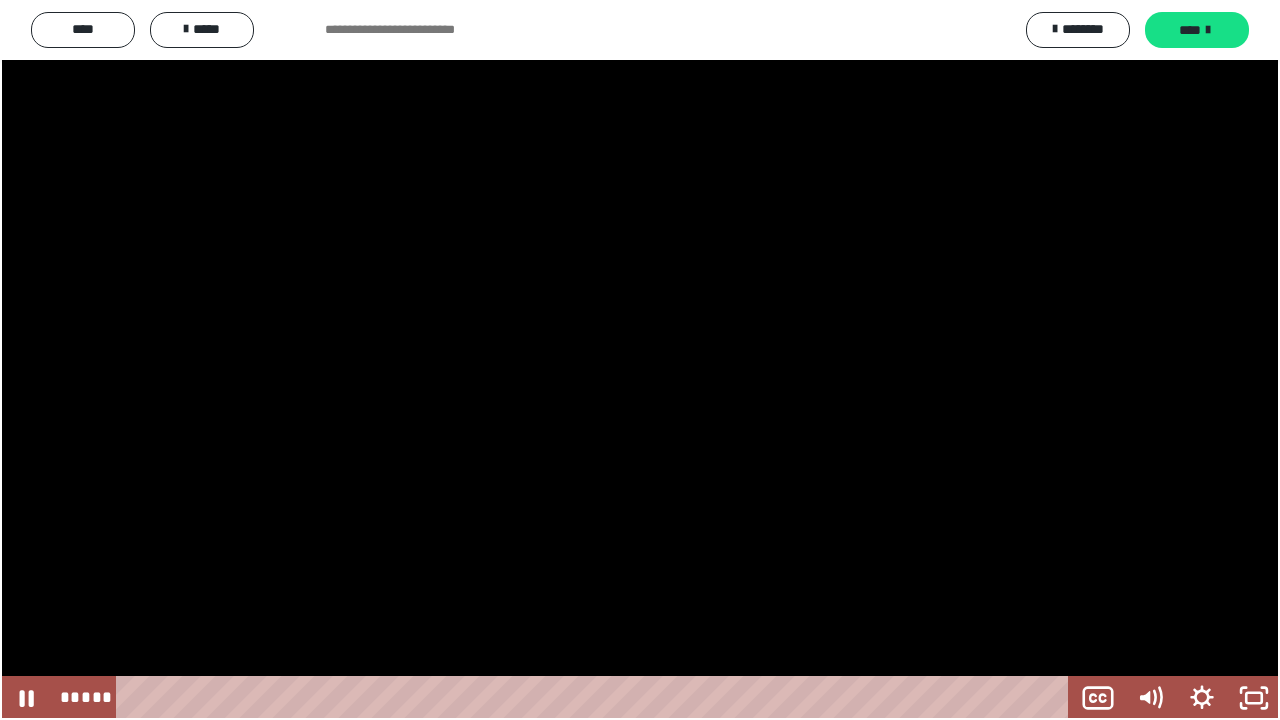 click at bounding box center [640, 360] 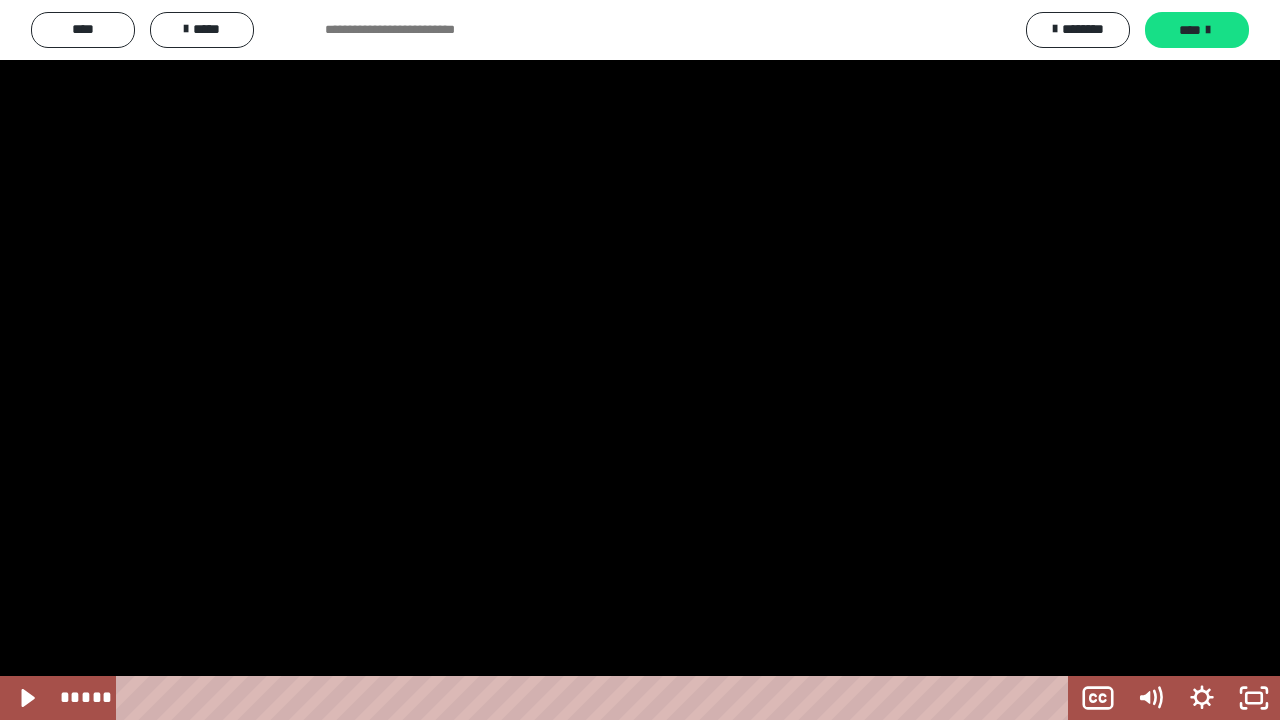 click at bounding box center [640, 360] 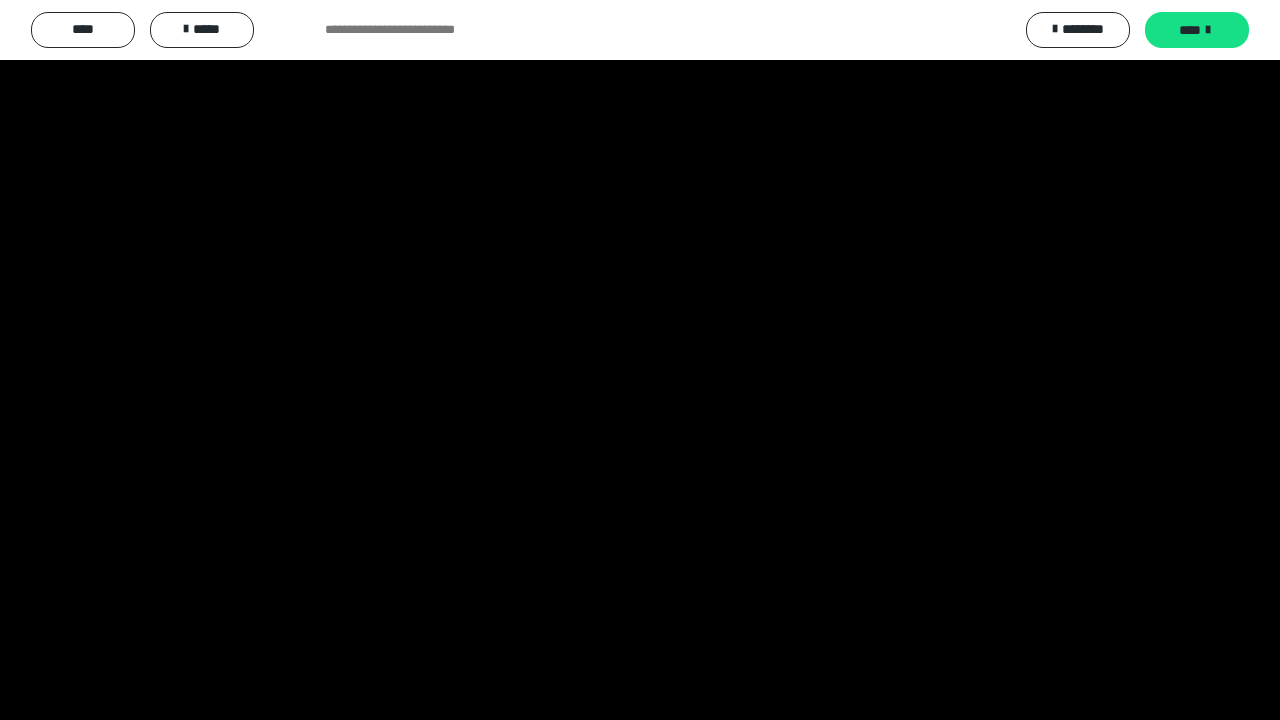 click at bounding box center [0, 0] 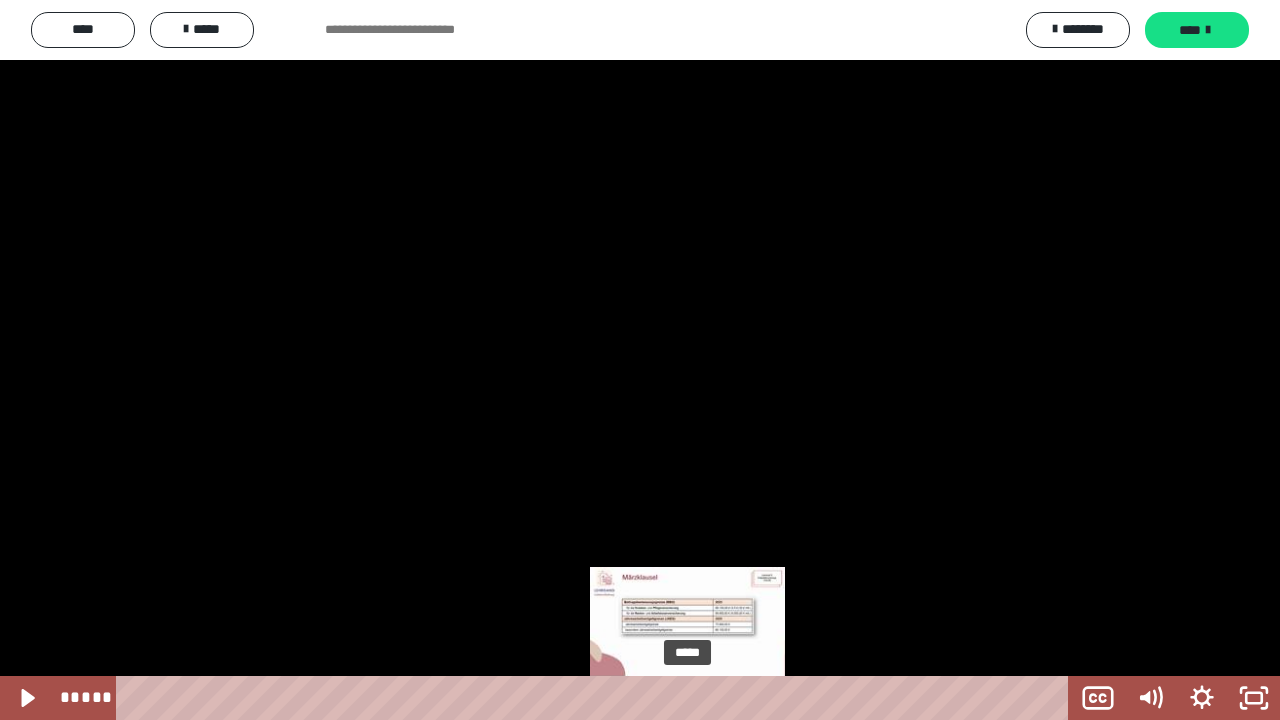 click on "*****" at bounding box center [596, 698] 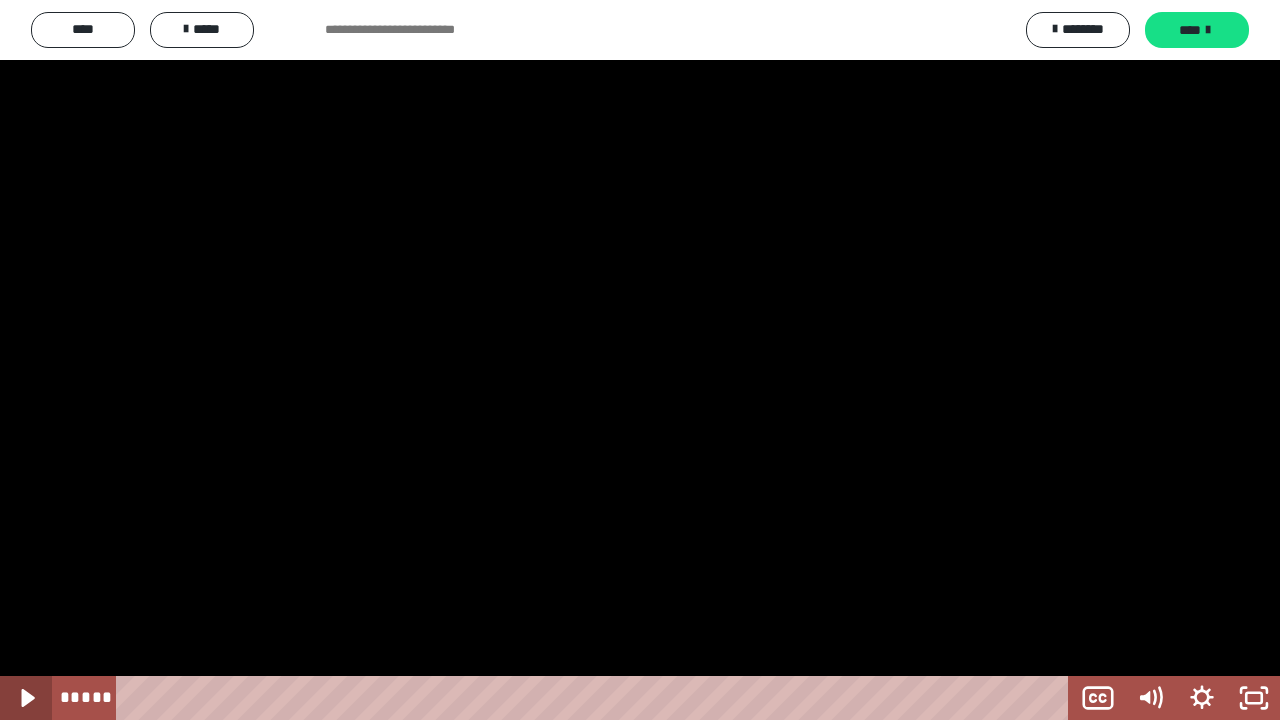 click 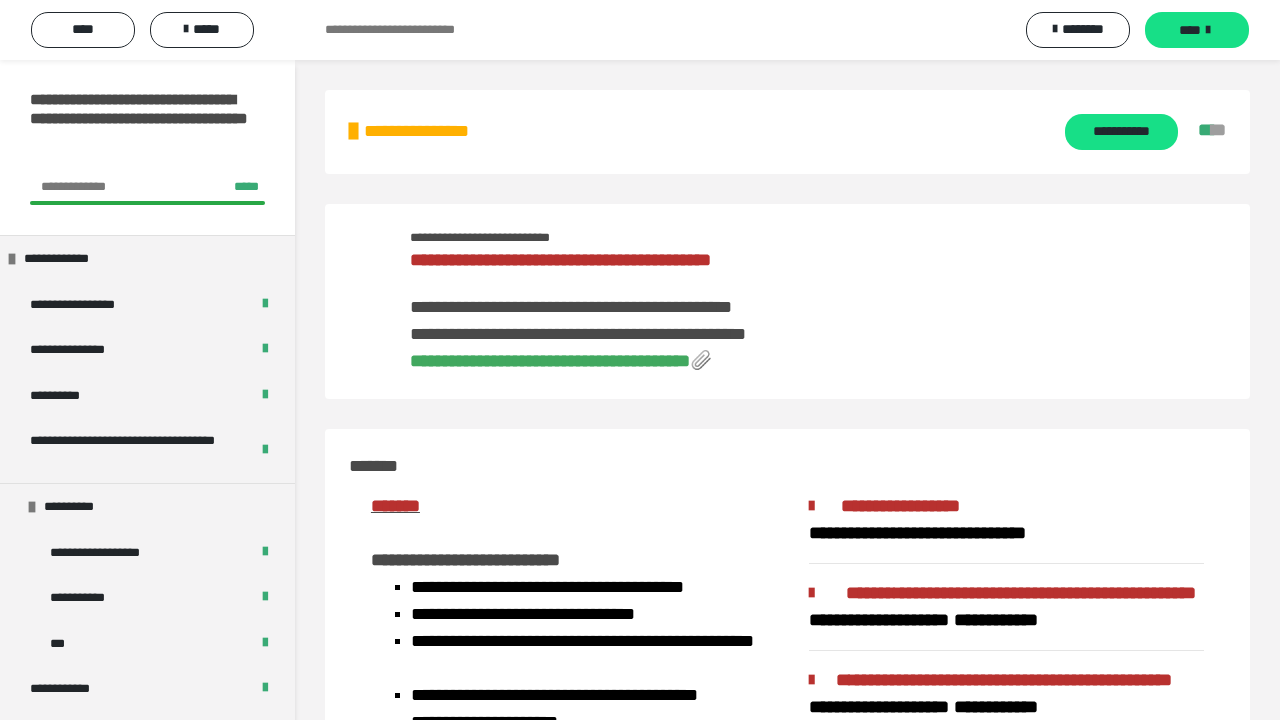 scroll, scrollTop: 2581, scrollLeft: 0, axis: vertical 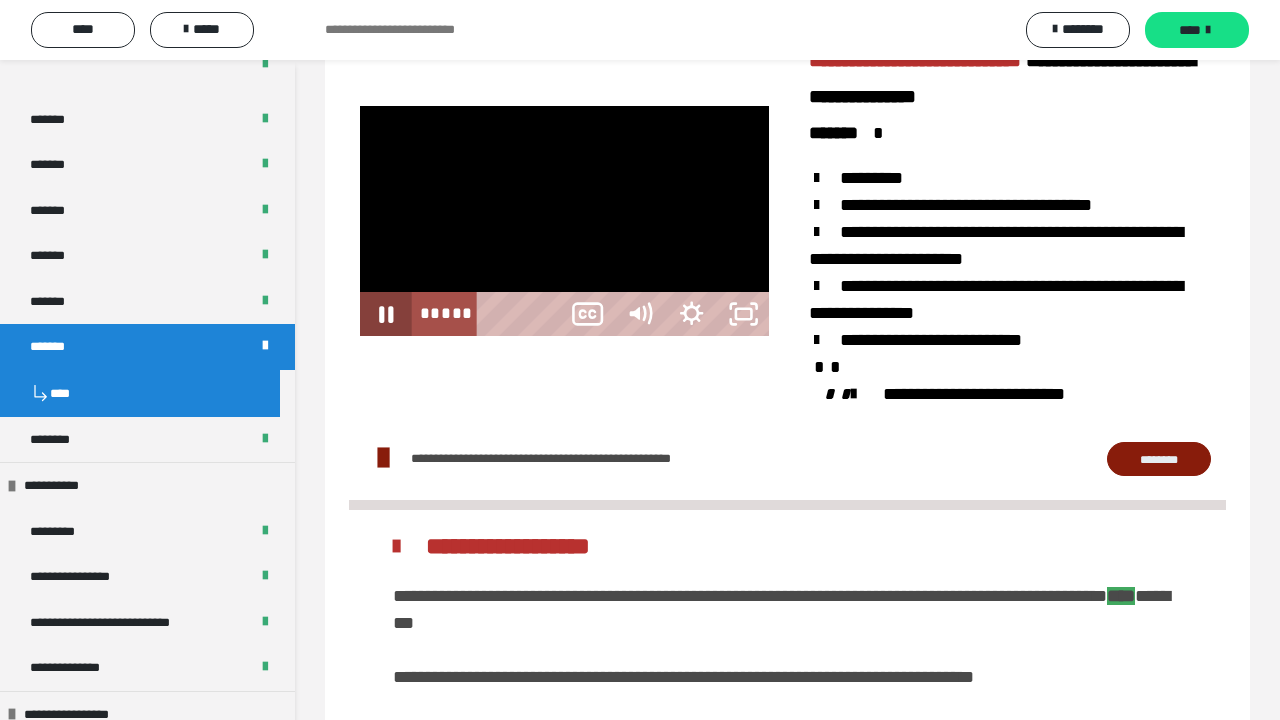 type 